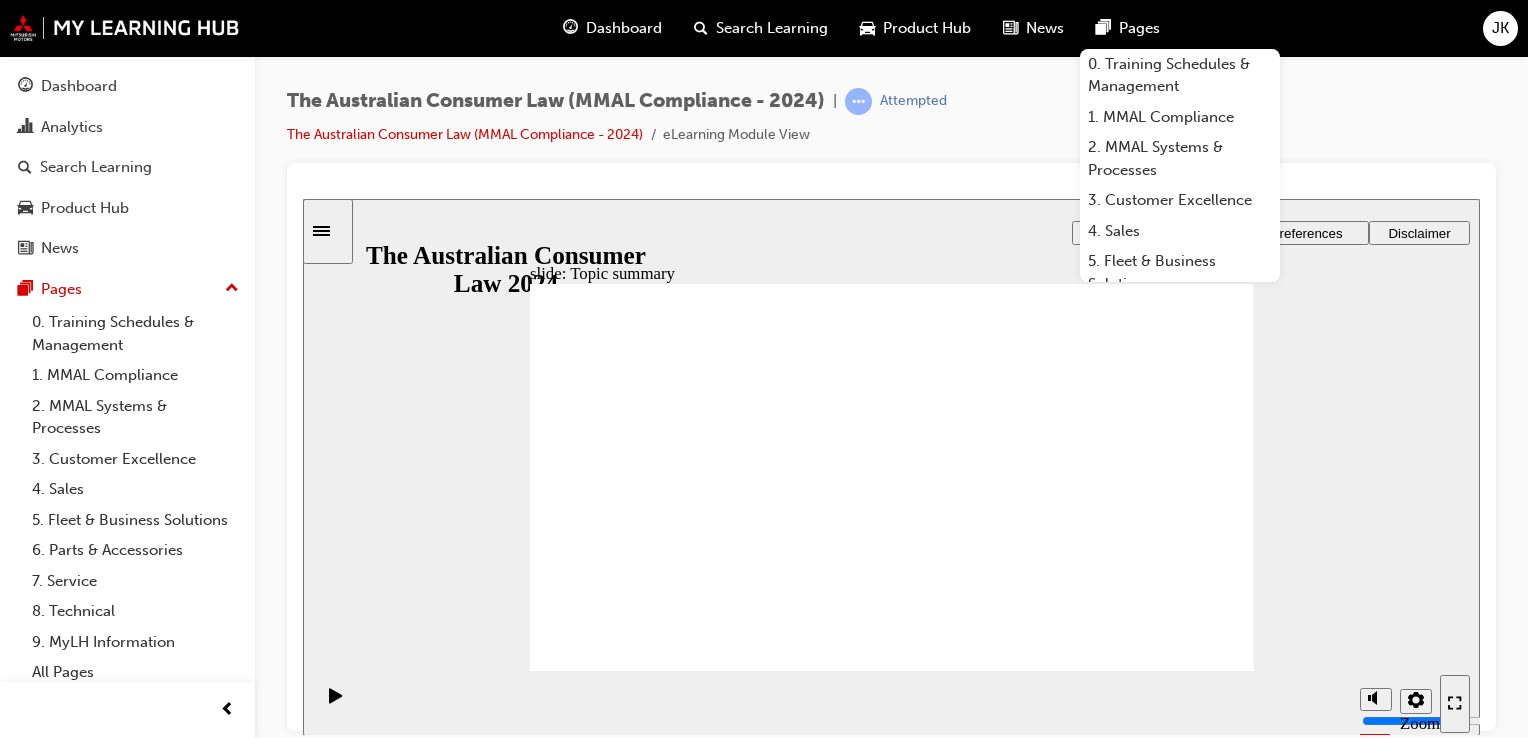 scroll, scrollTop: 0, scrollLeft: 0, axis: both 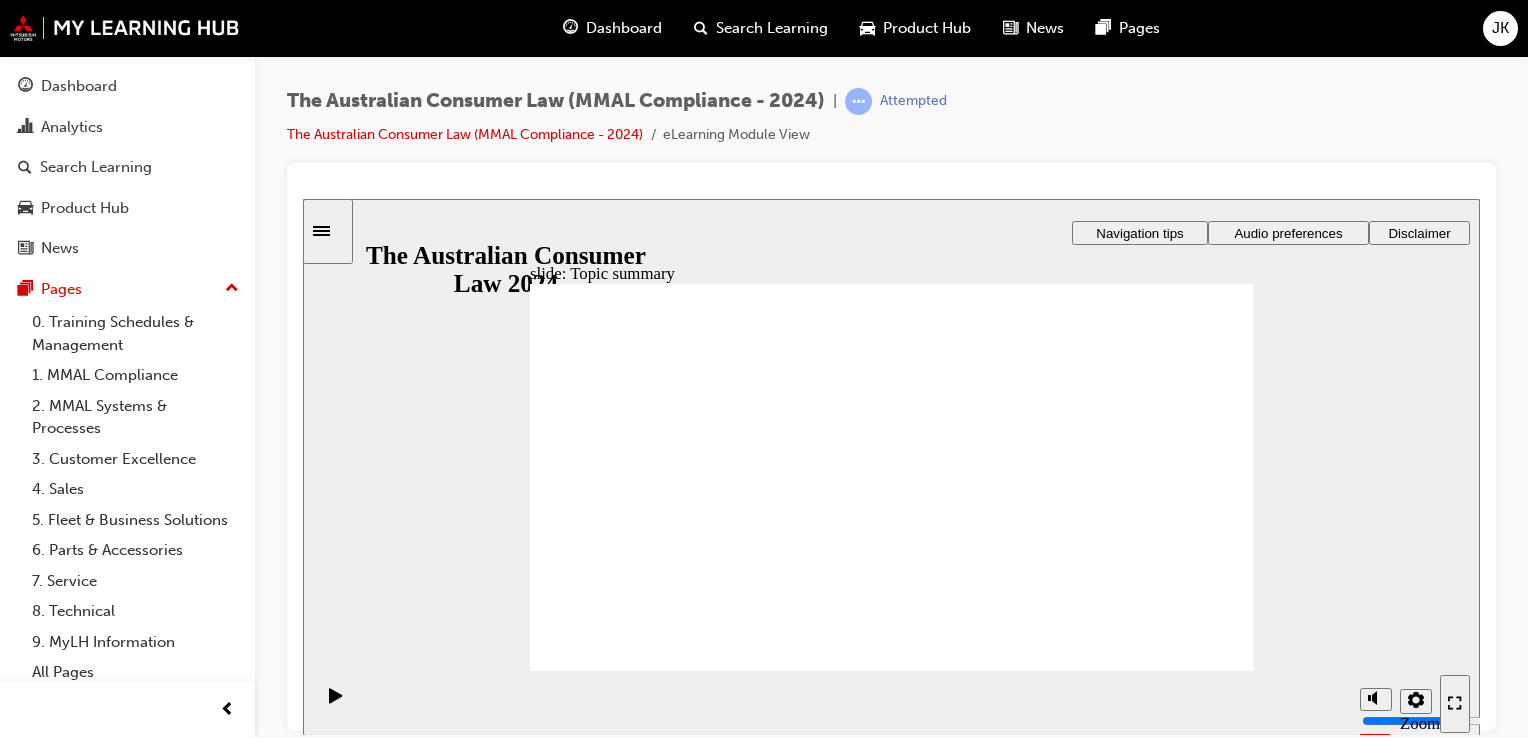click on "The Australian Consumer Law (MMAL Compliance - 2024) | Attempted The Australian Consumer Law (MMAL Compliance - 2024) eLearning Module View" at bounding box center [891, 125] 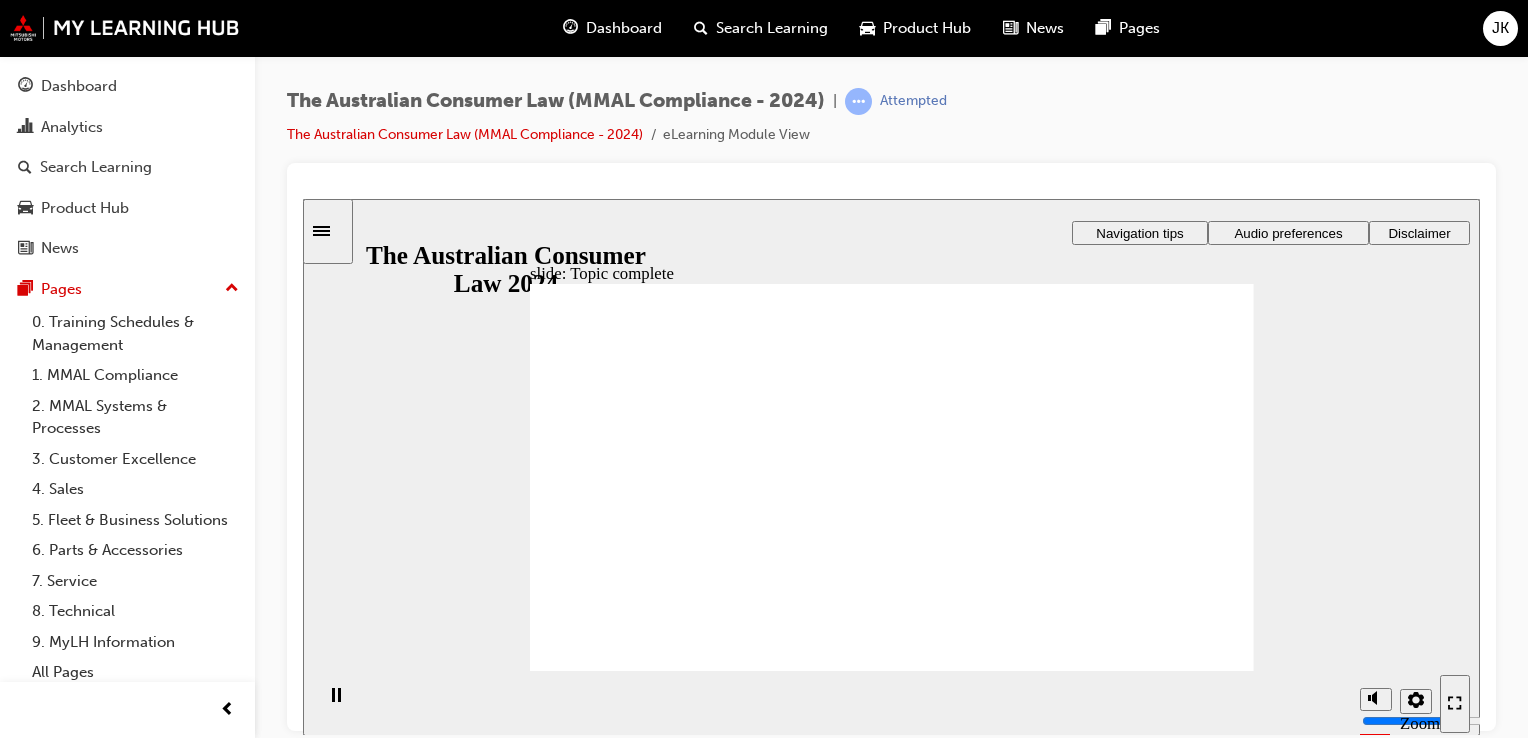 click 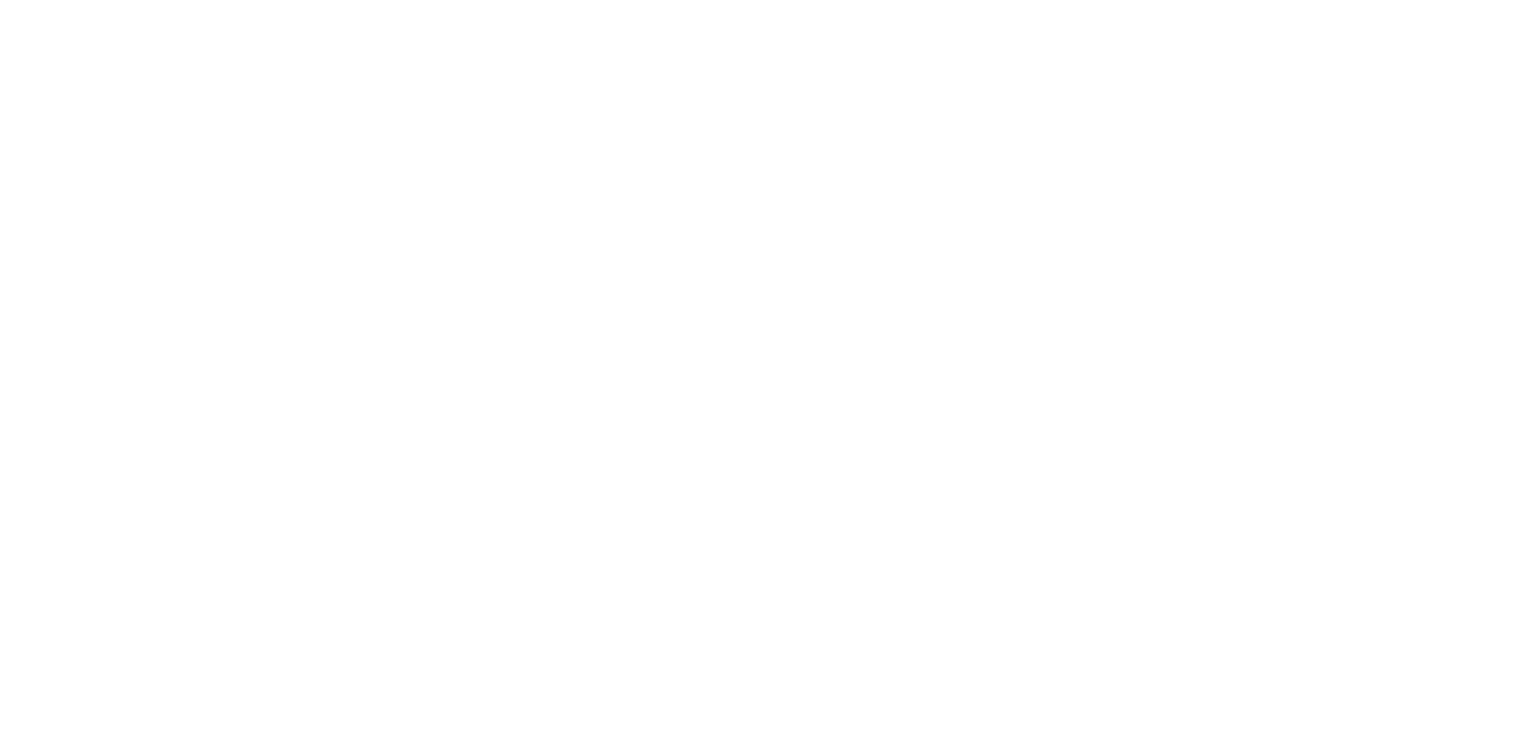 scroll, scrollTop: 0, scrollLeft: 0, axis: both 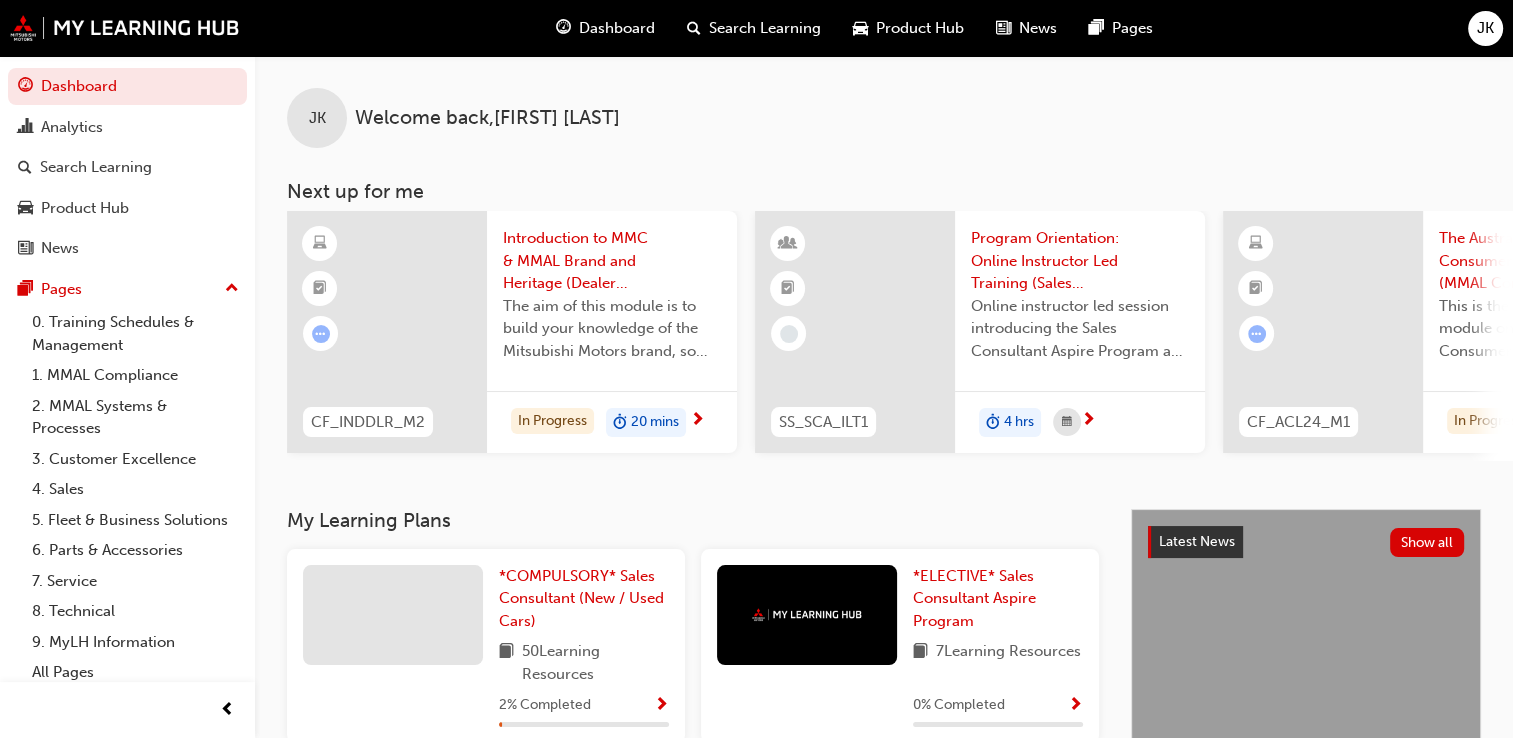 click on "Dashboard" at bounding box center [617, 28] 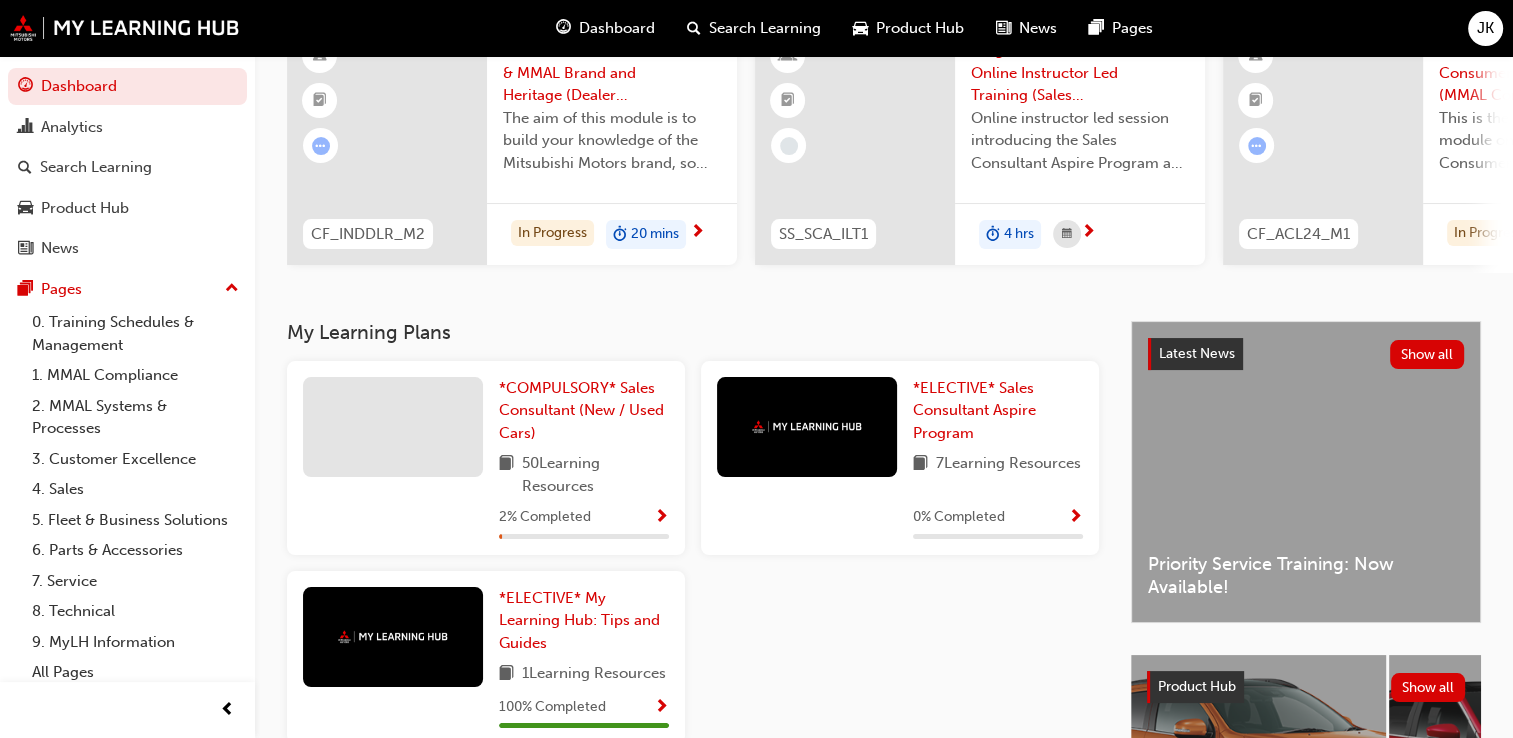 scroll, scrollTop: 200, scrollLeft: 0, axis: vertical 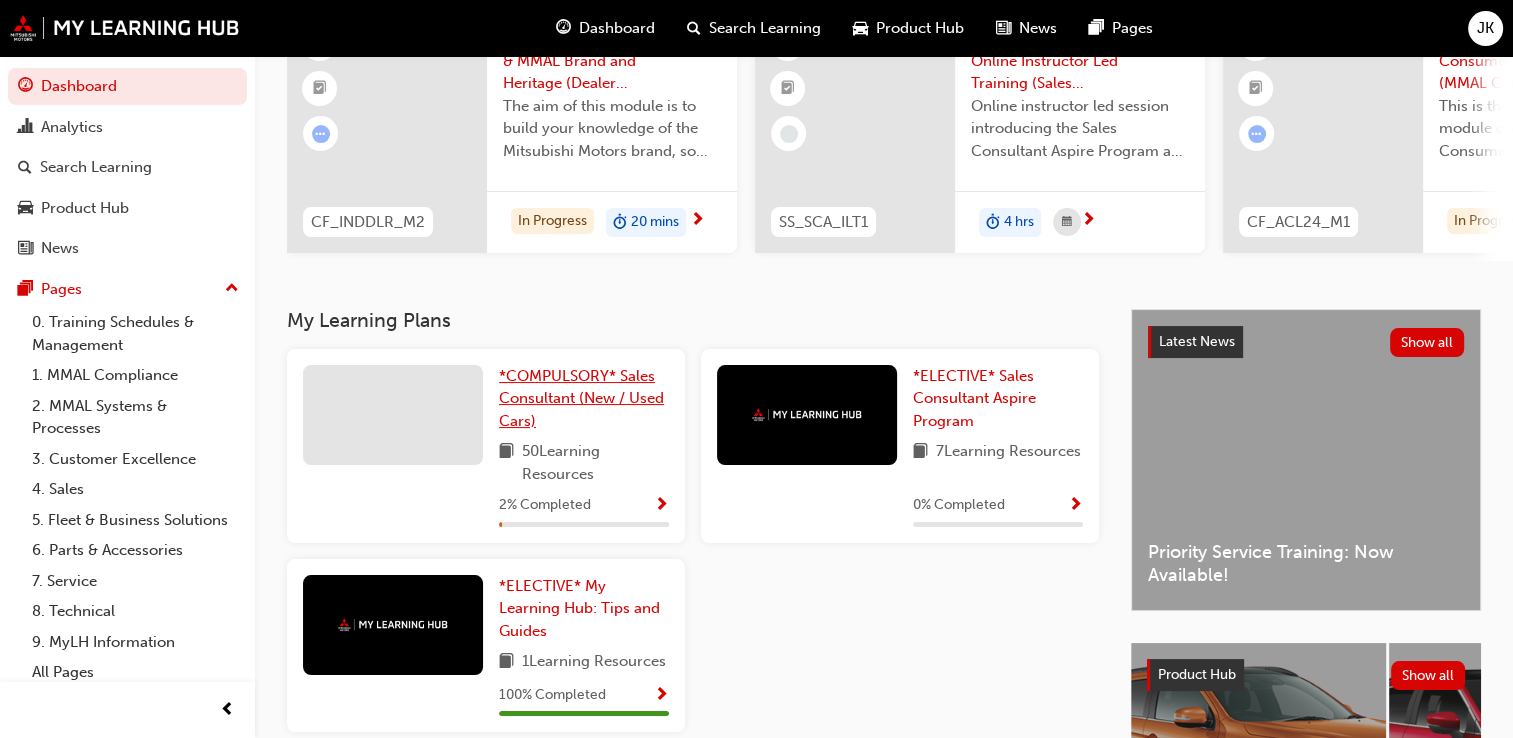 click on "*COMPULSORY* Sales Consultant (New / Used Cars)" at bounding box center [581, 398] 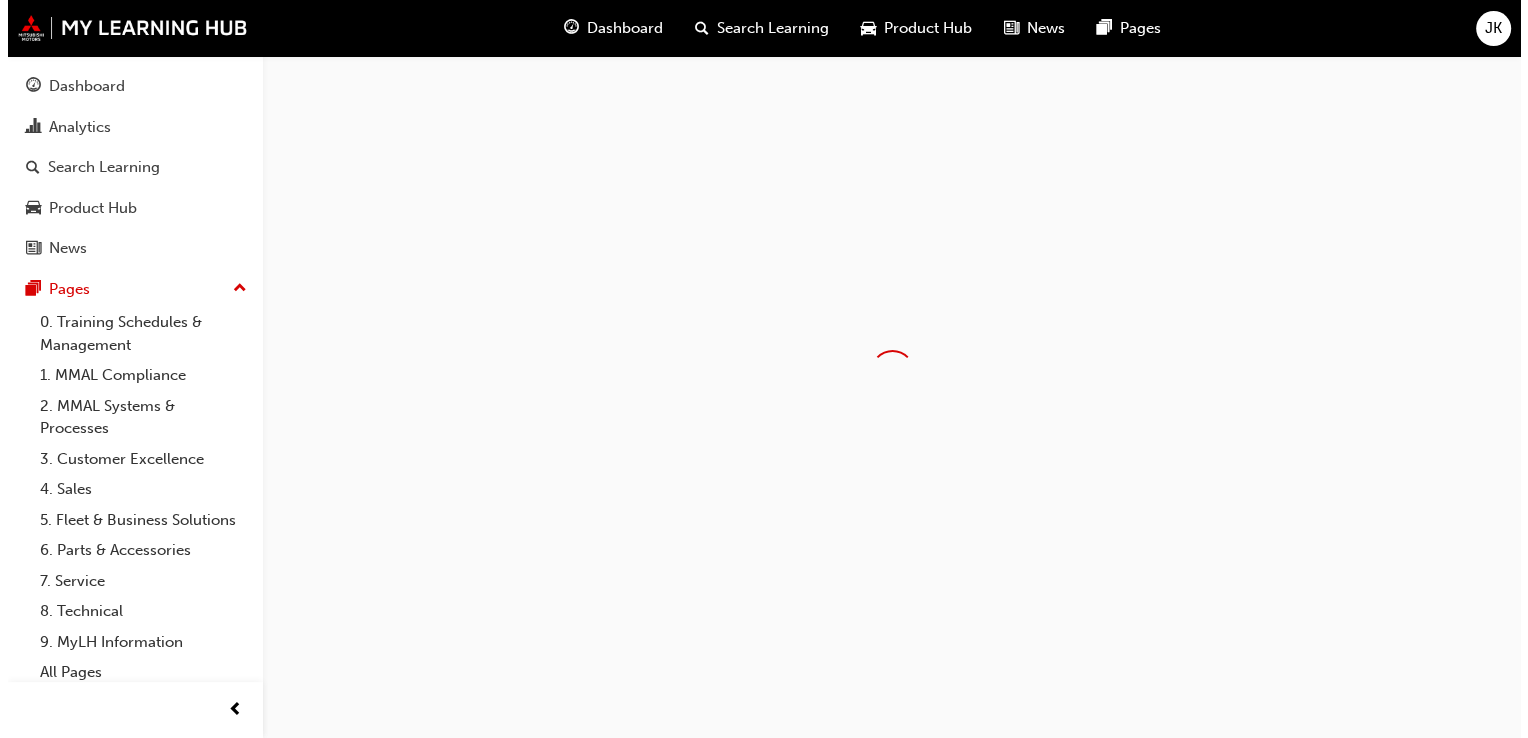 scroll, scrollTop: 0, scrollLeft: 0, axis: both 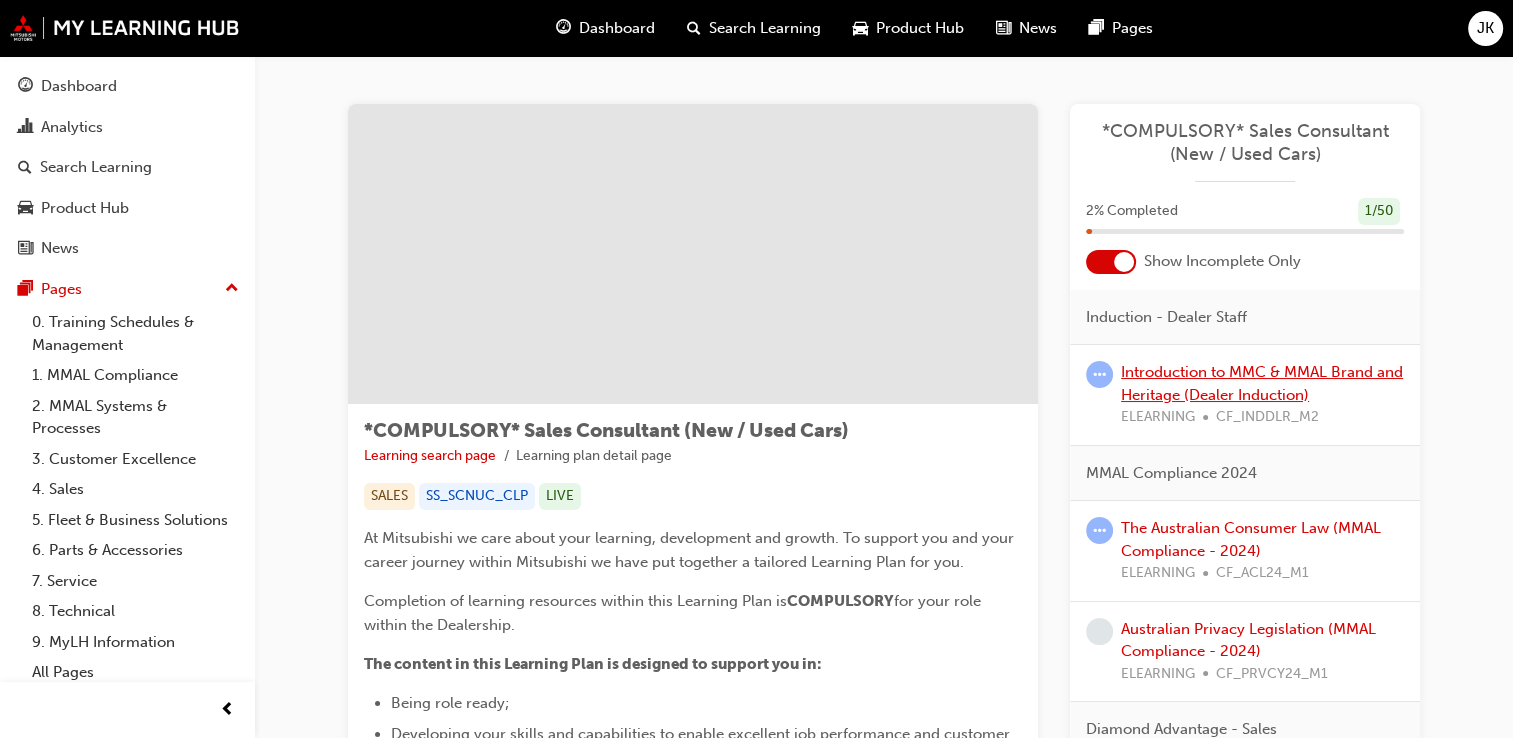 click on "Introduction to MMC & MMAL Brand and Heritage (Dealer Induction)" at bounding box center (1262, 383) 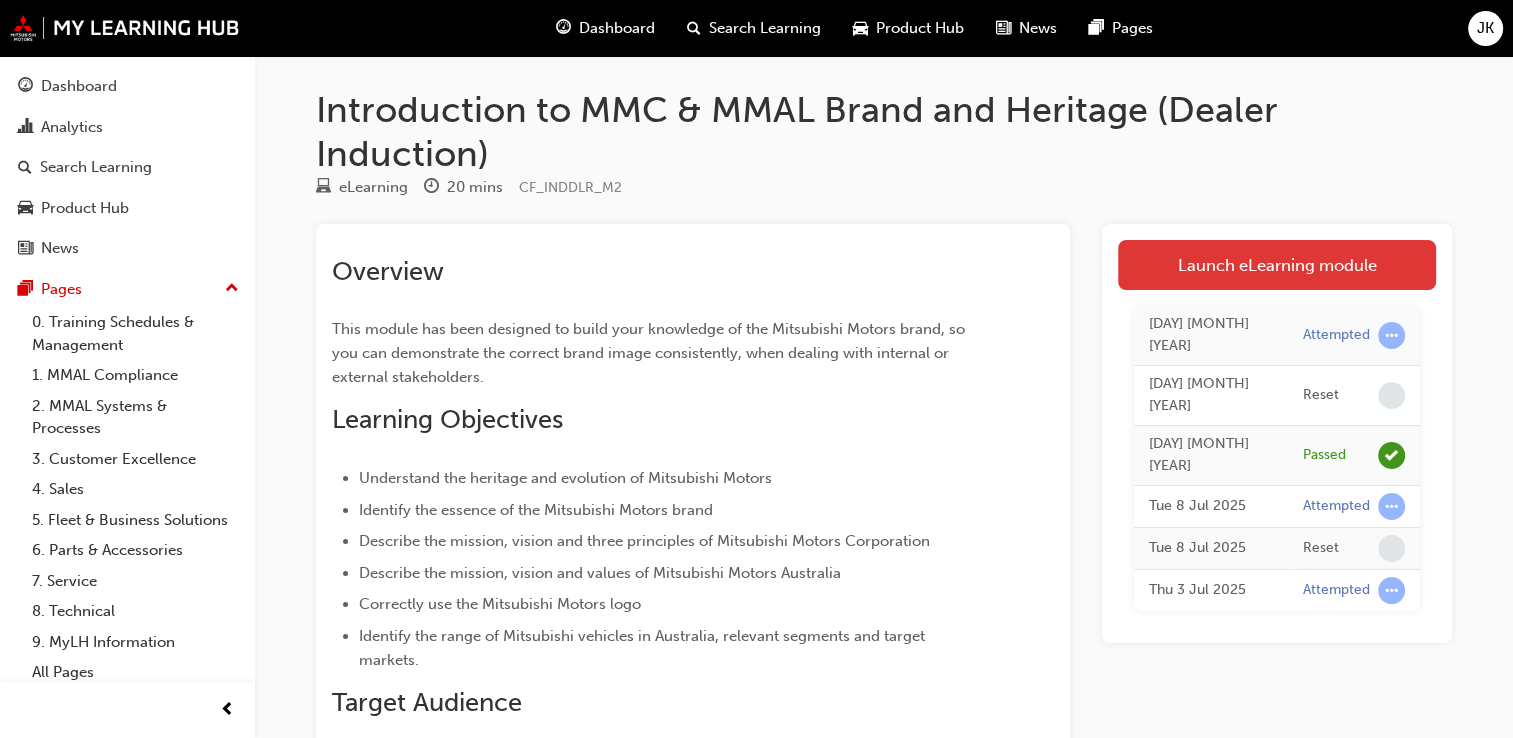 click on "Launch eLearning module" at bounding box center (1277, 265) 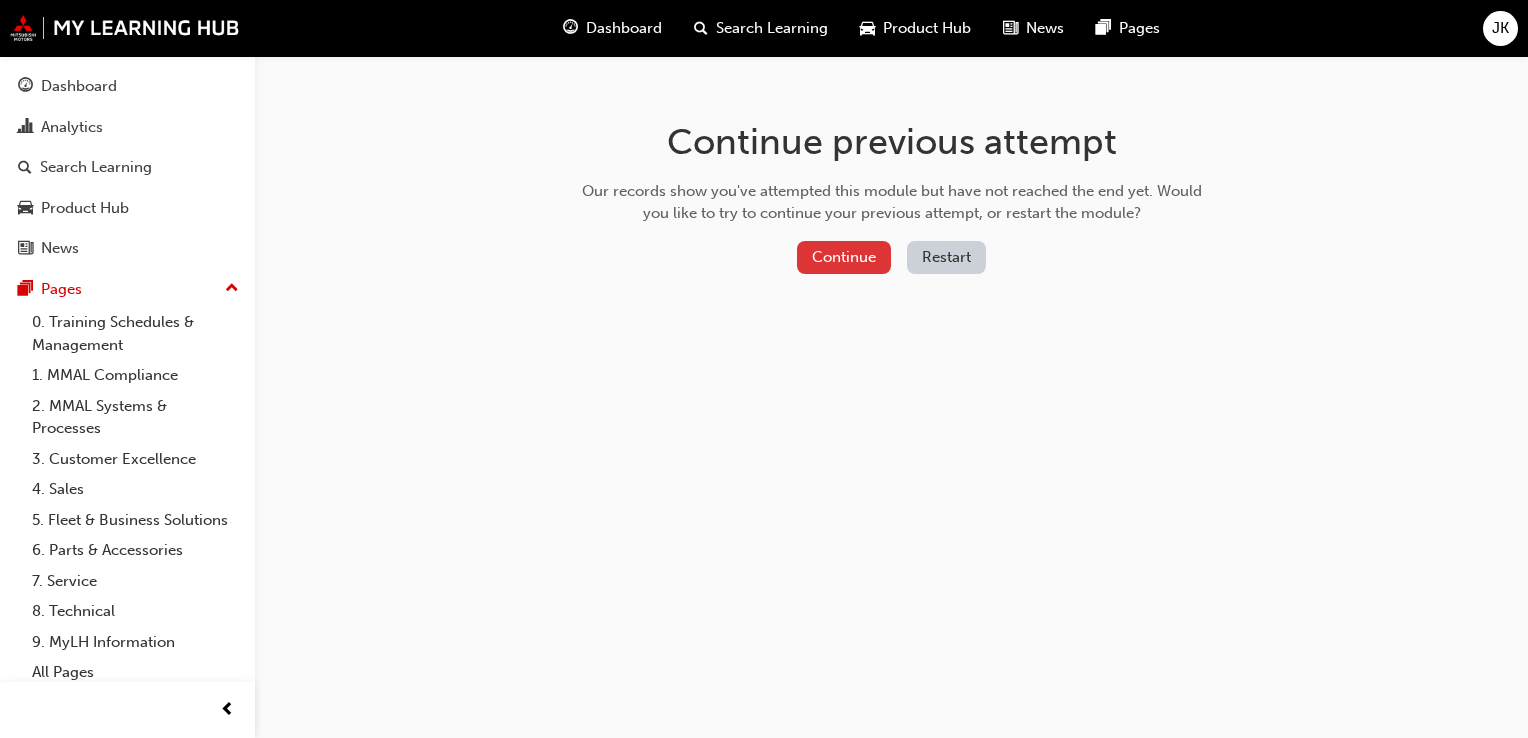 click on "Continue" at bounding box center [844, 257] 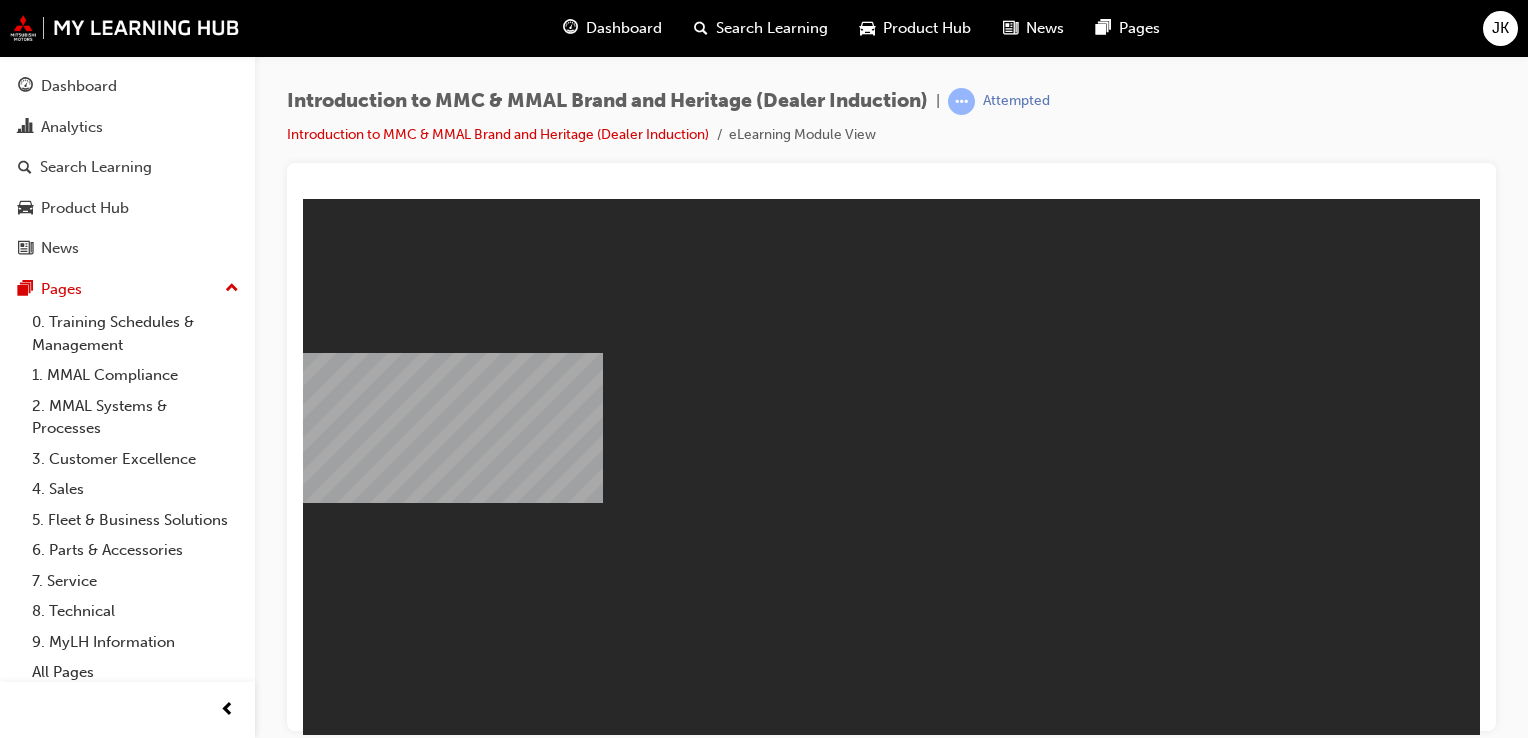 scroll, scrollTop: 0, scrollLeft: 0, axis: both 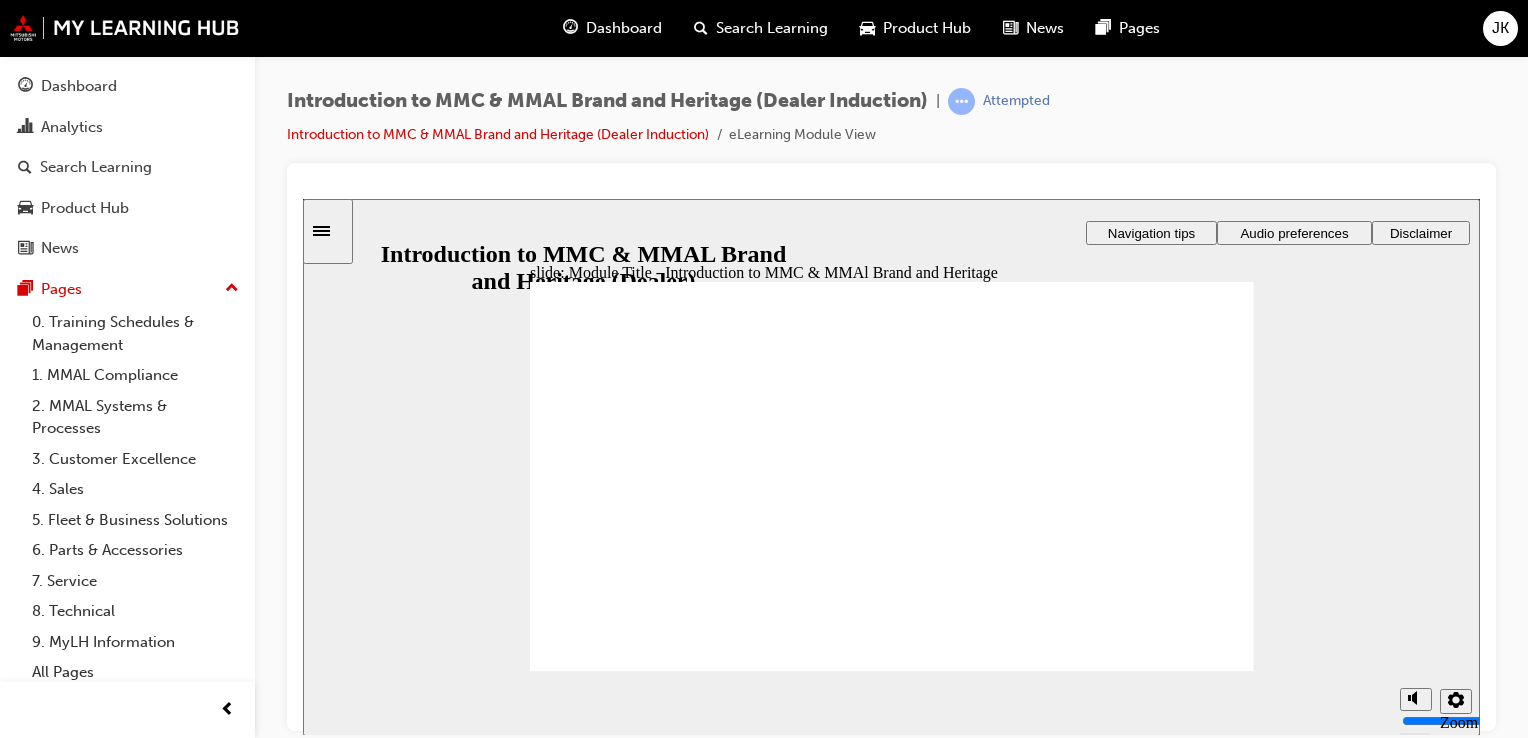 click at bounding box center [892, 1675] 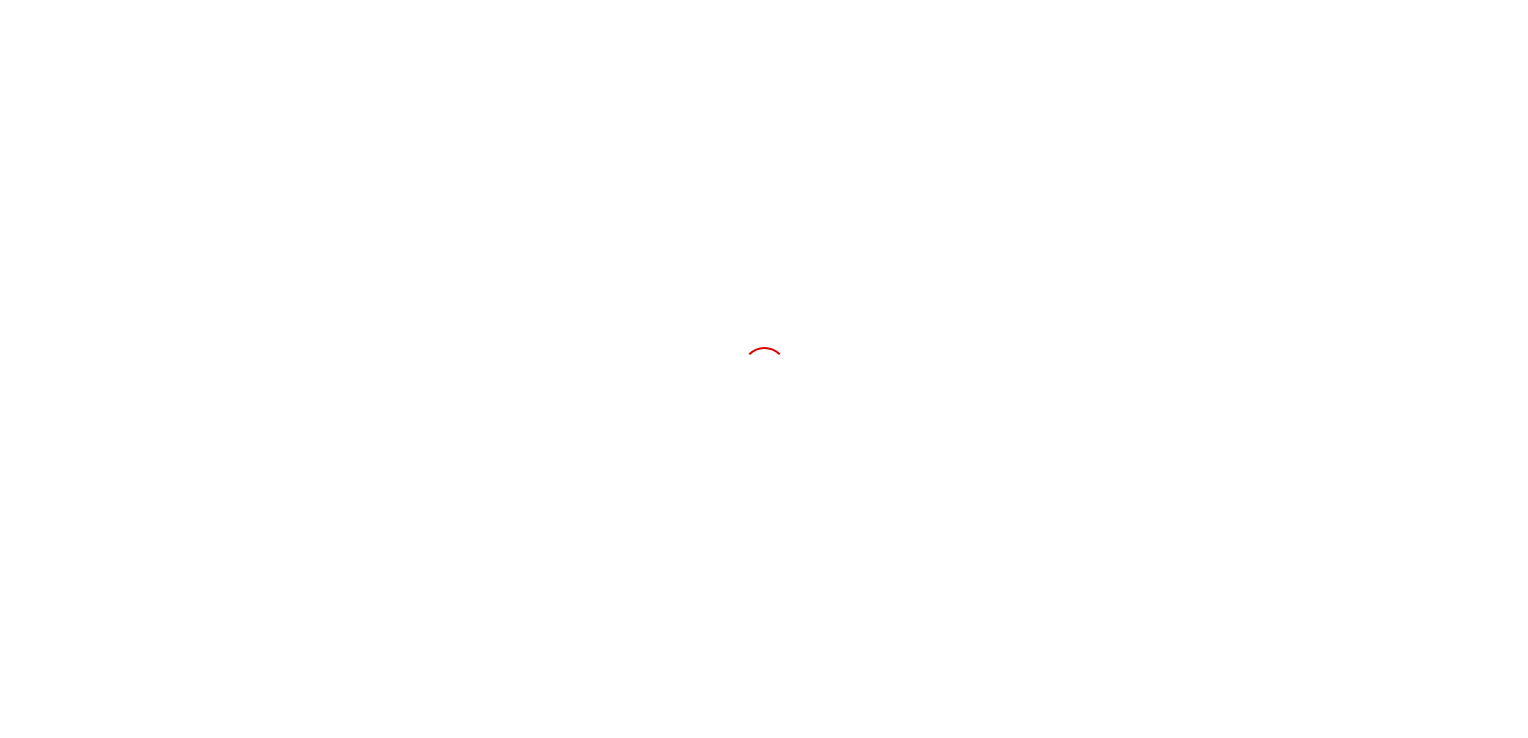 scroll, scrollTop: 0, scrollLeft: 0, axis: both 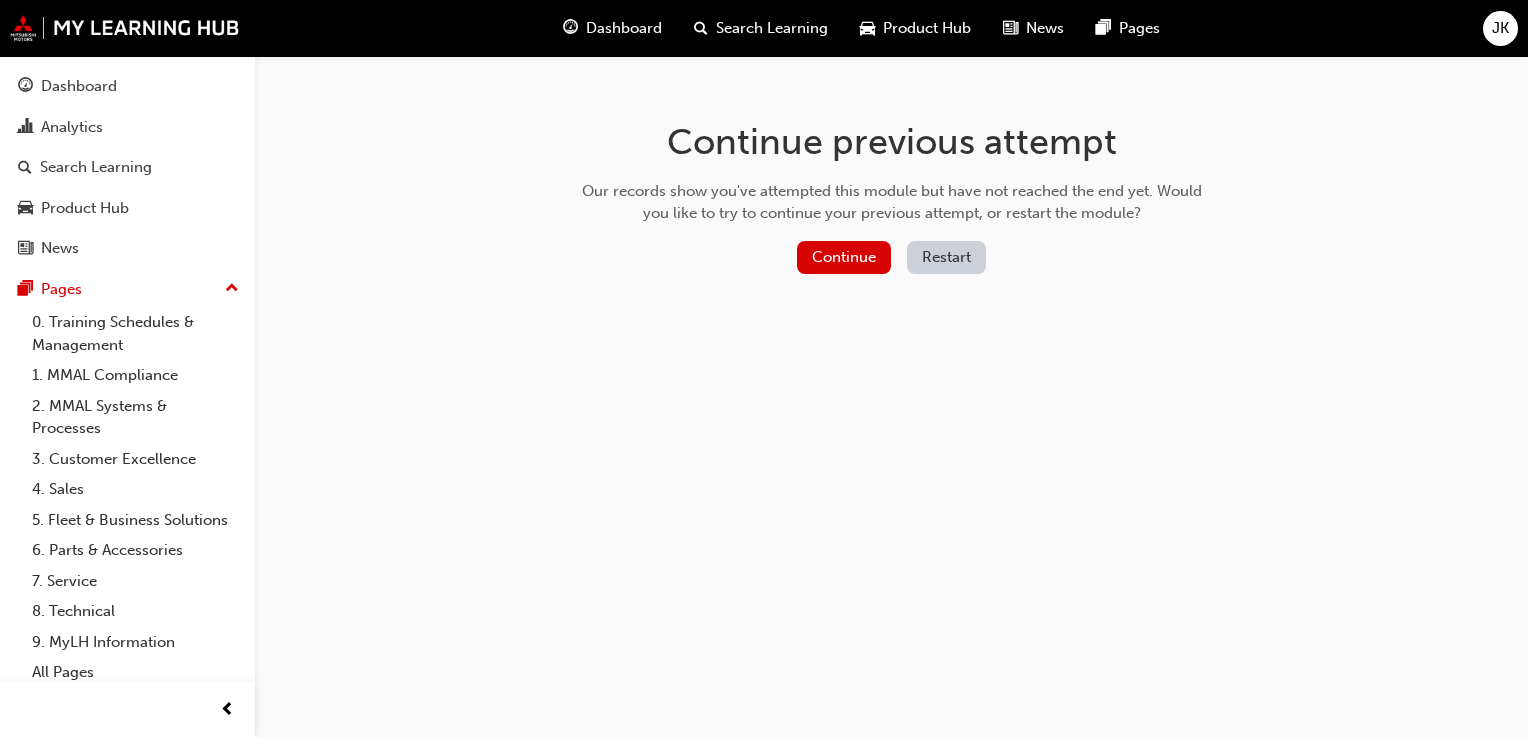 click on "Restart" at bounding box center (946, 257) 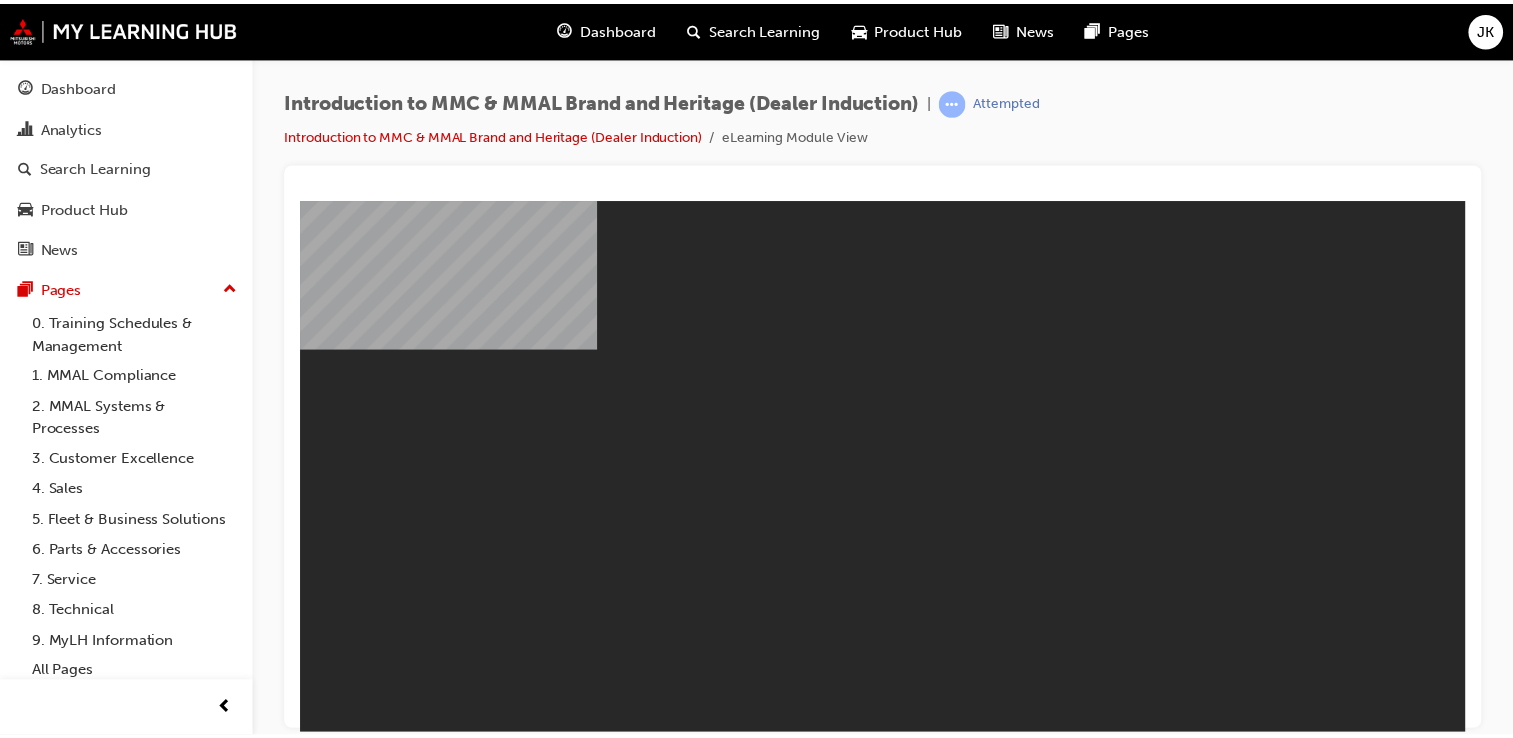 scroll, scrollTop: 0, scrollLeft: 0, axis: both 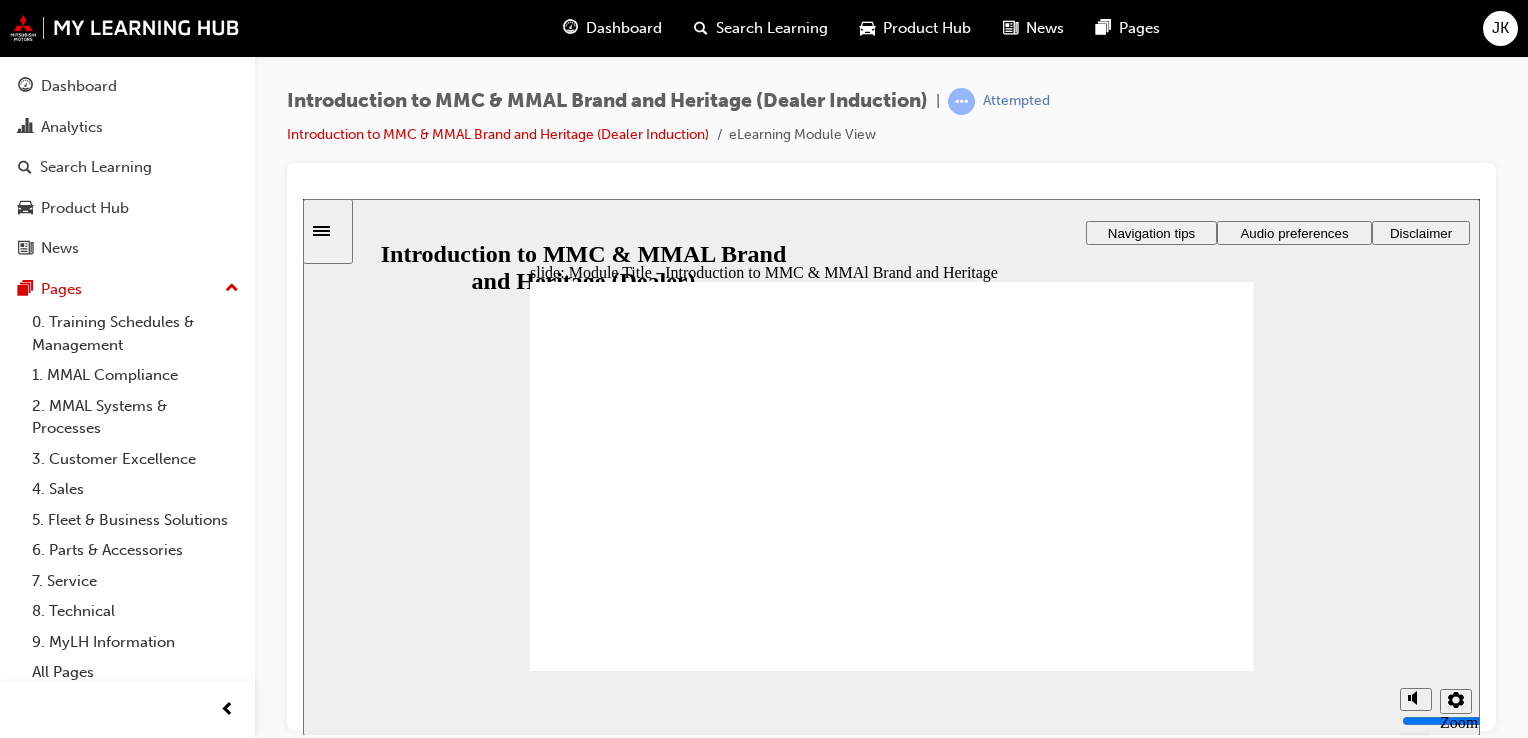 click at bounding box center [892, 1675] 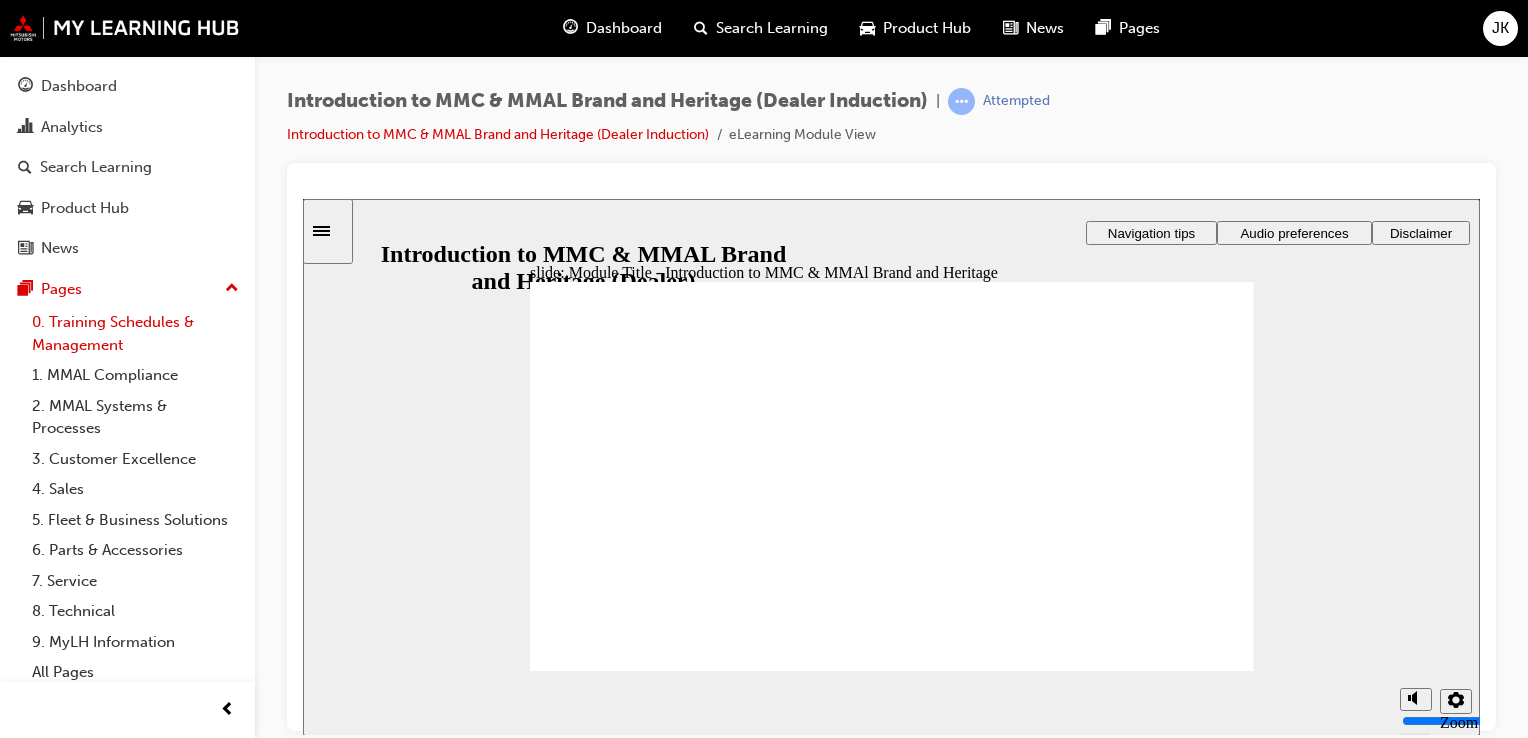 click on "0. Training Schedules & Management" at bounding box center [135, 333] 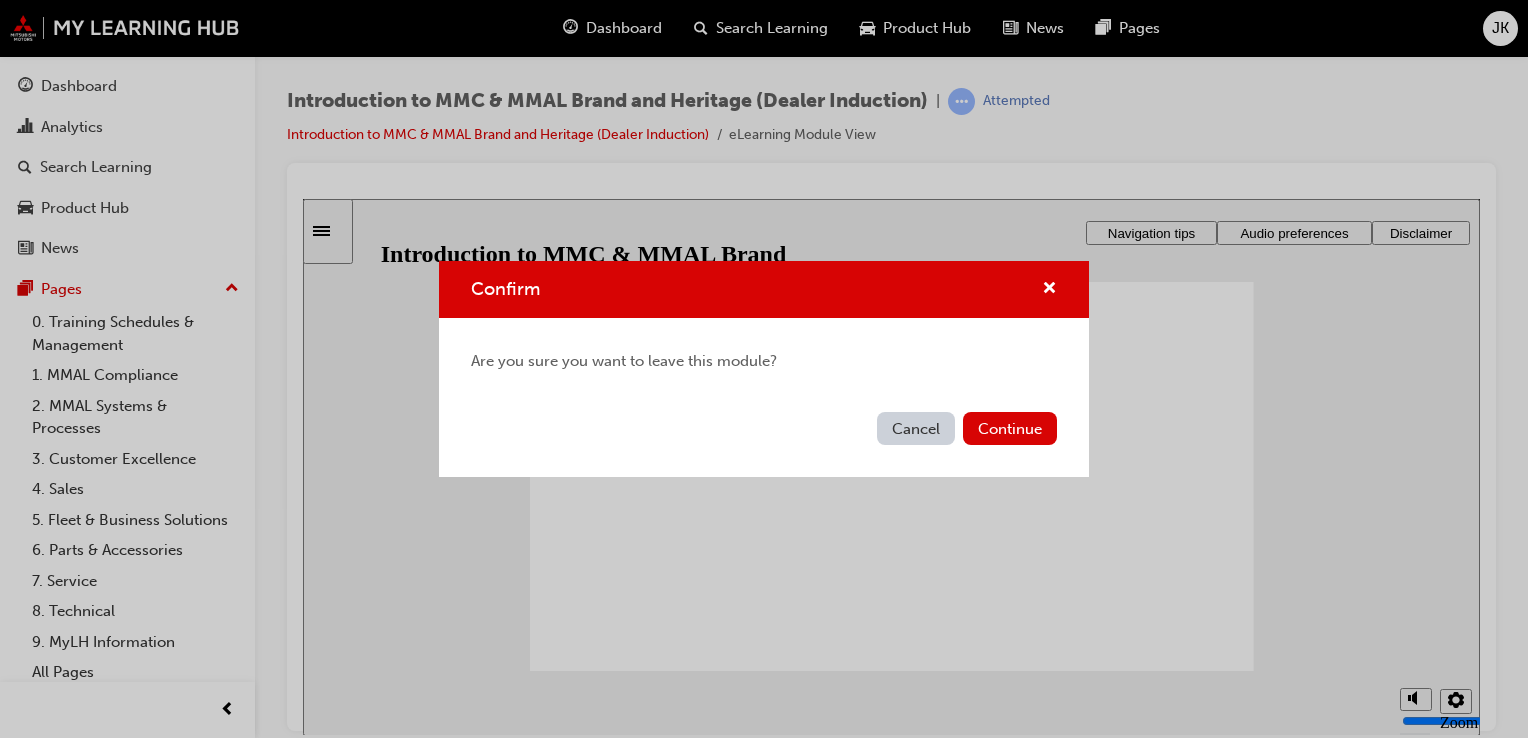 click on "Cancel" at bounding box center [916, 428] 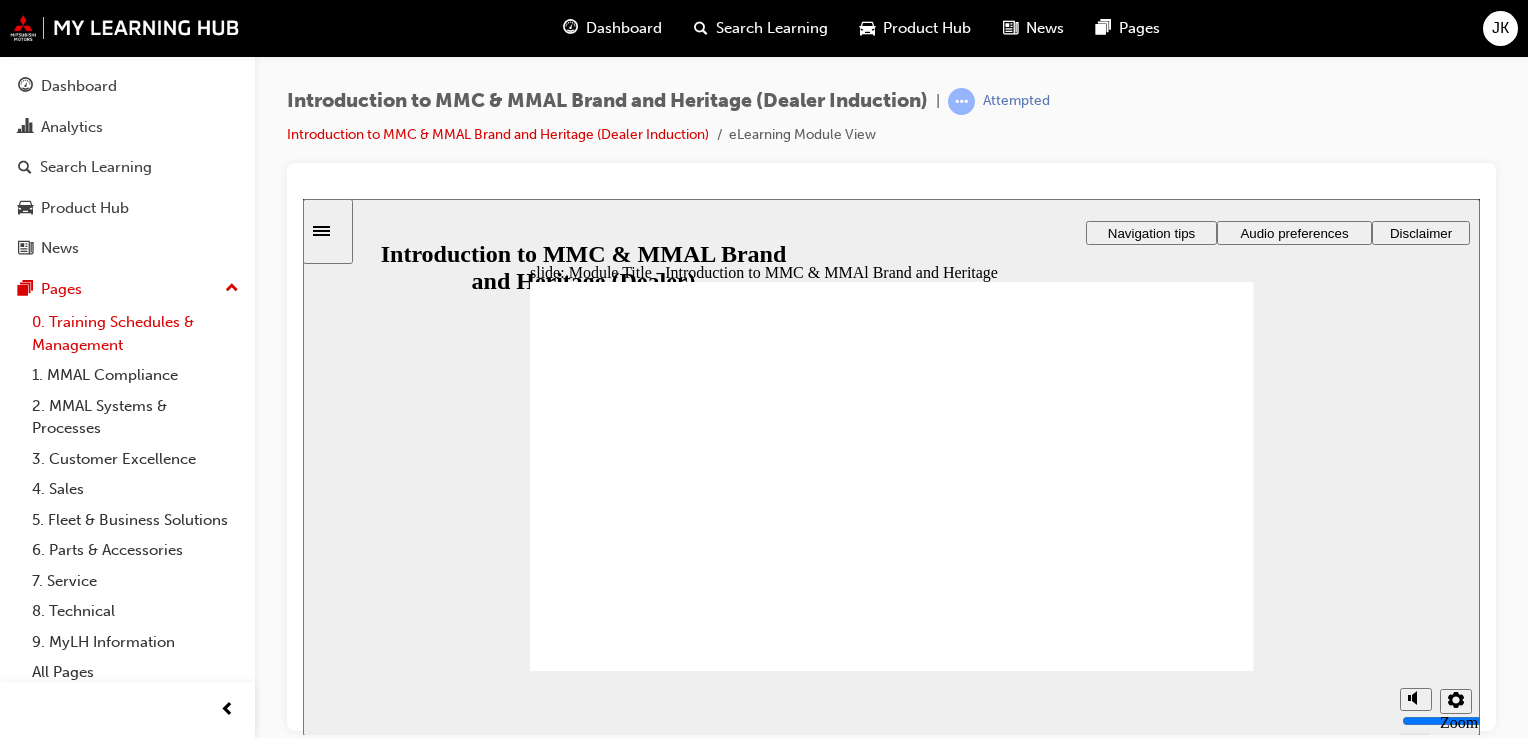 click on "0. Training Schedules & Management" at bounding box center [135, 333] 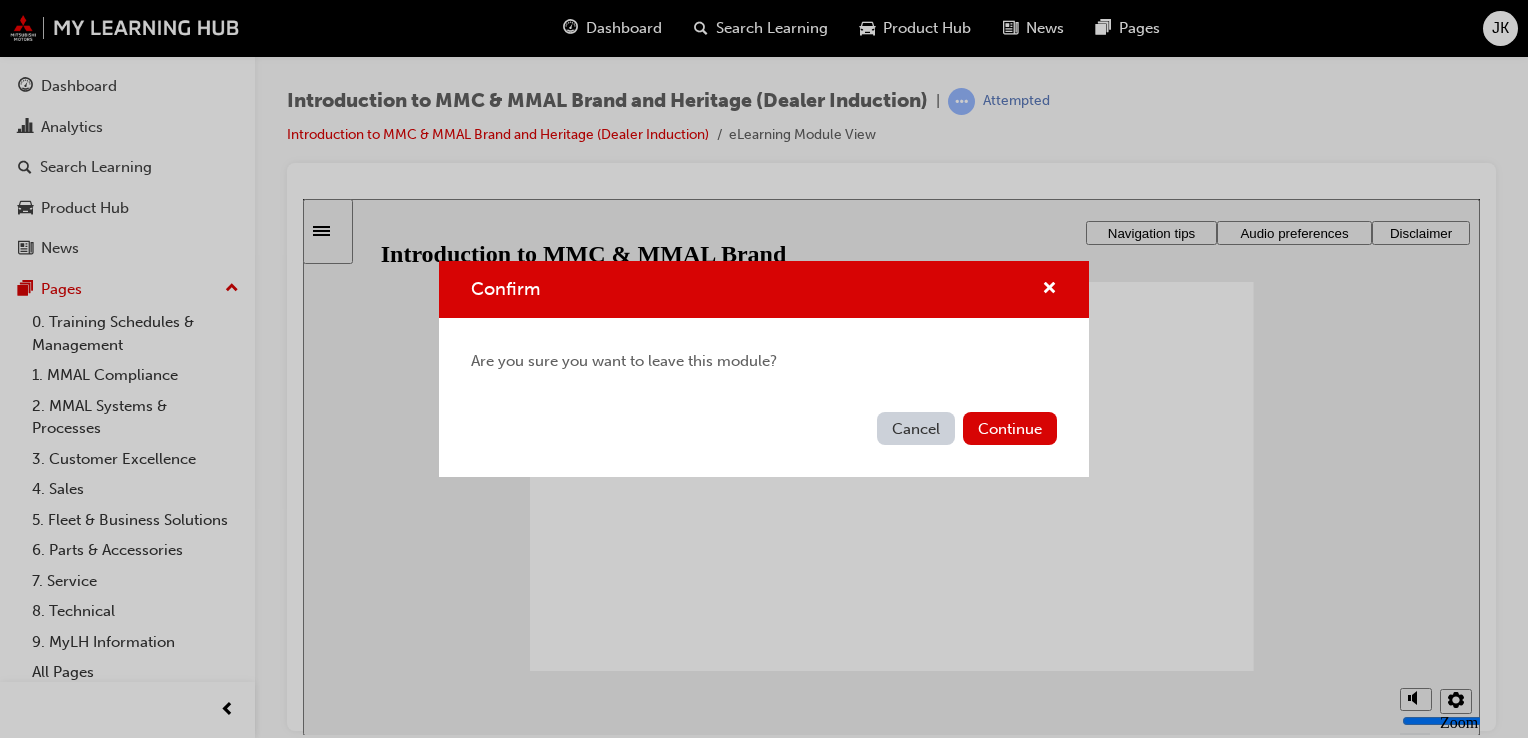 click on "Cancel" at bounding box center [916, 428] 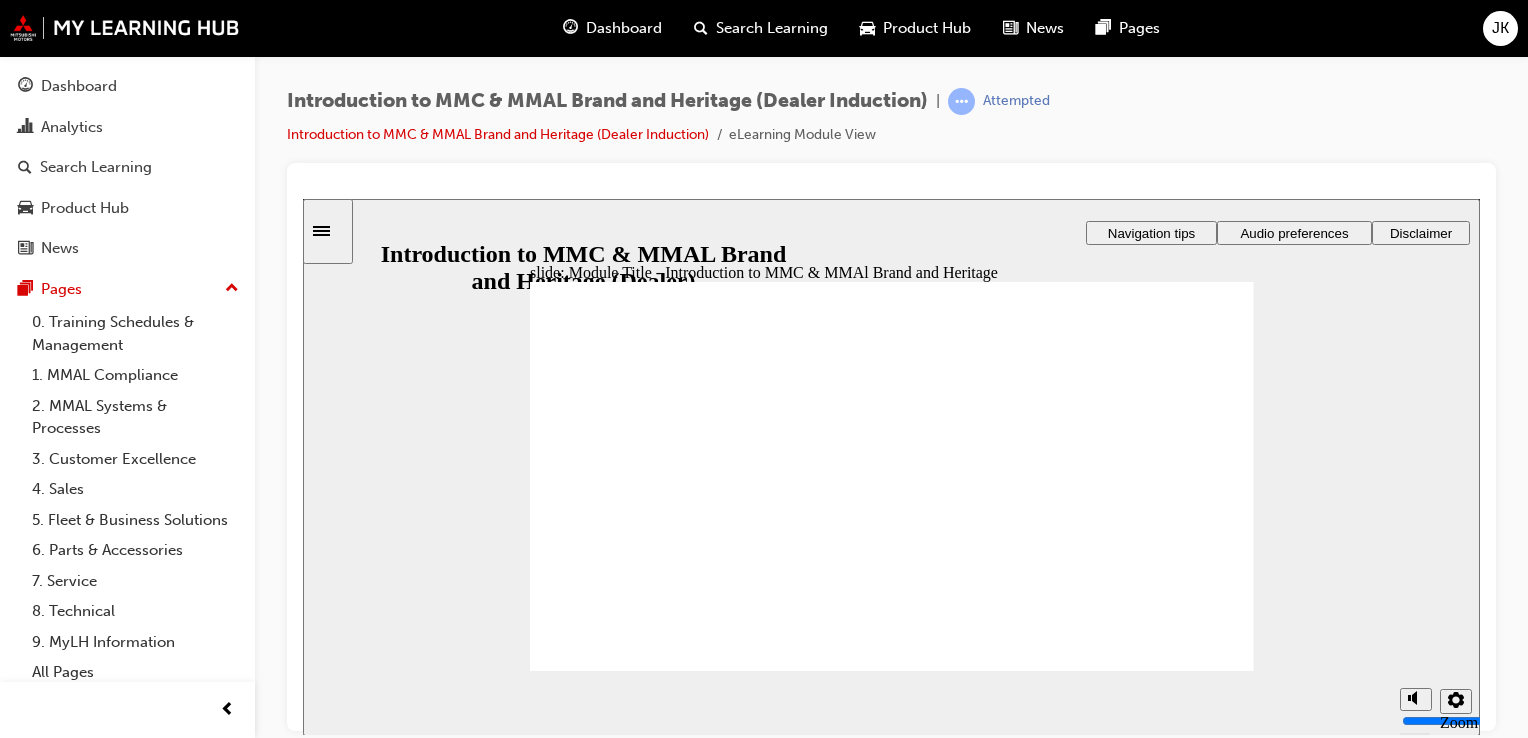 click 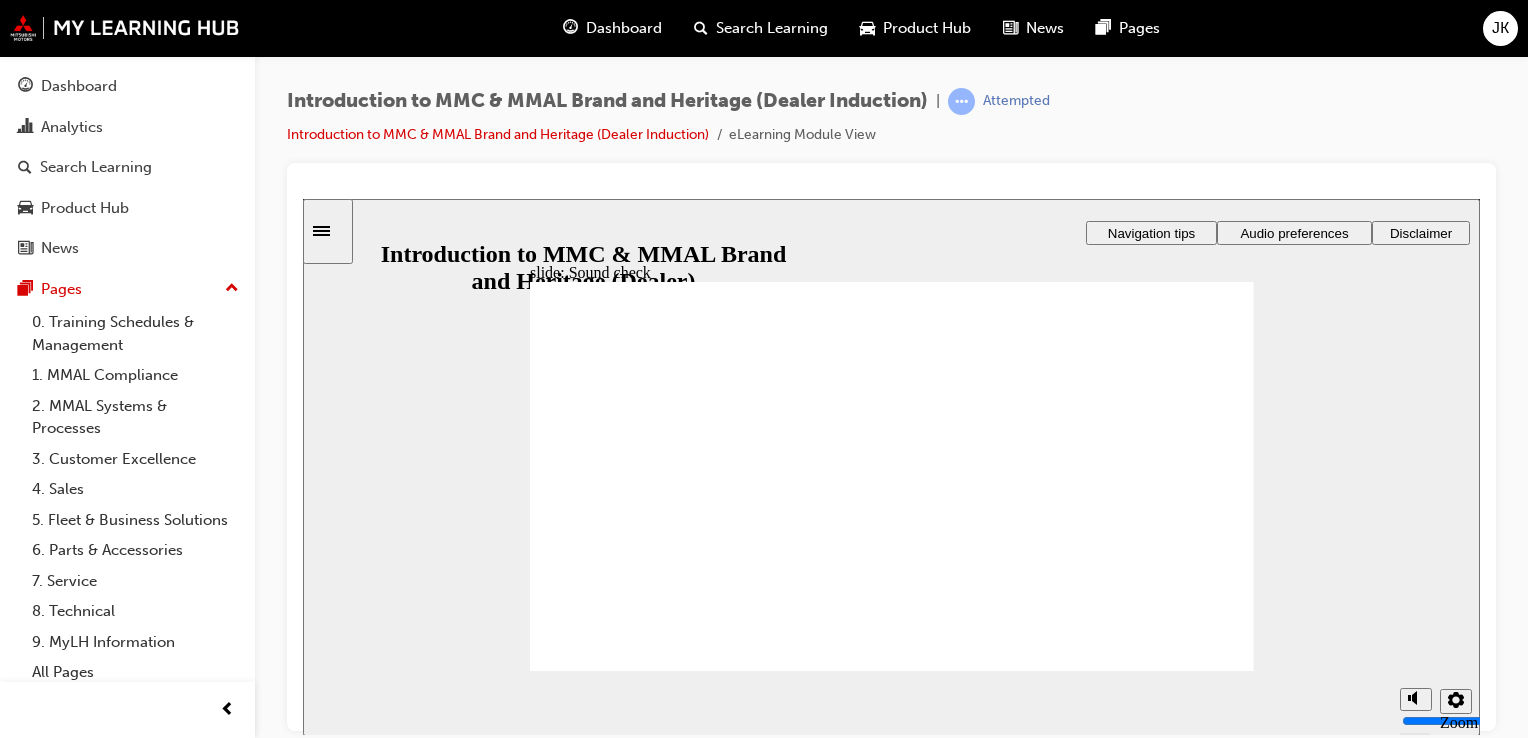 click 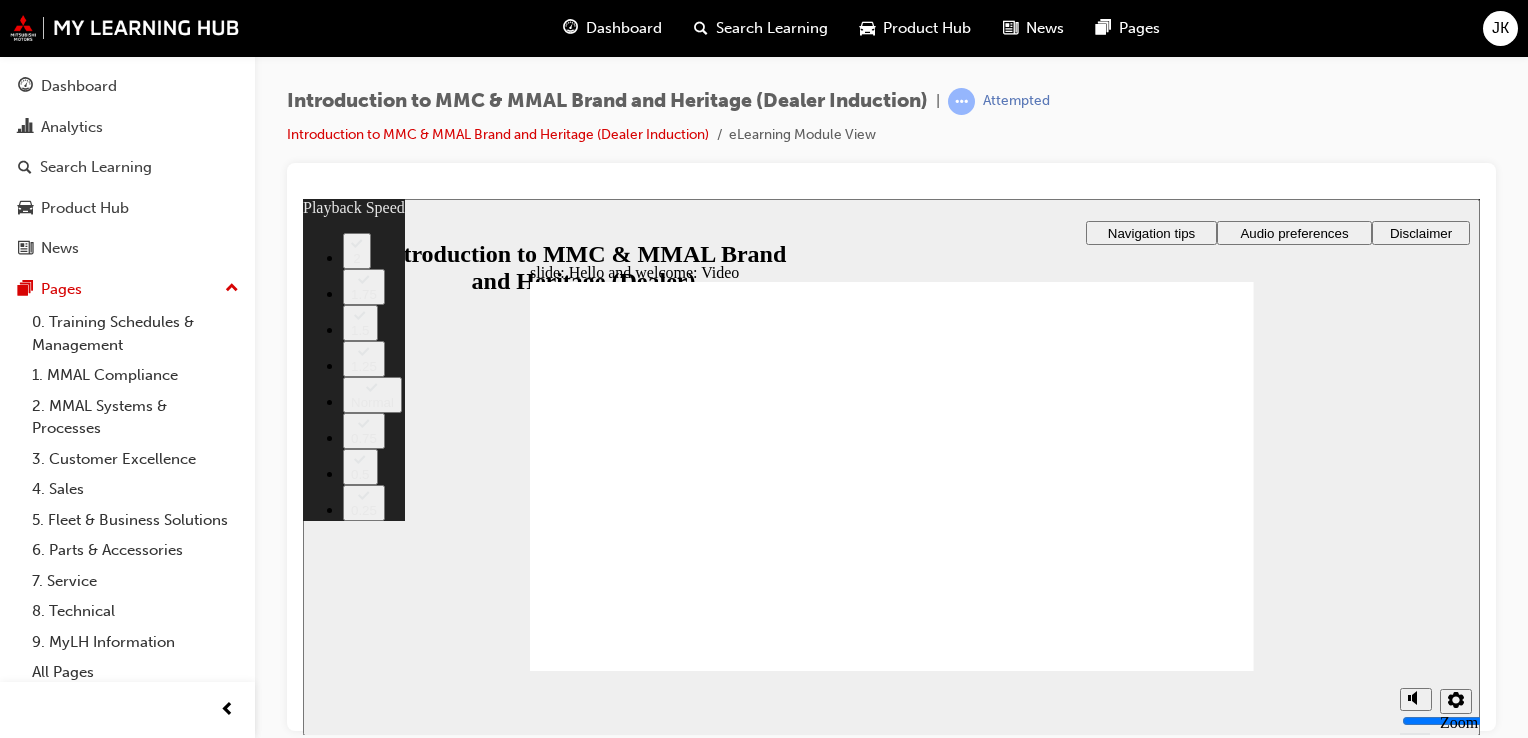type on "0" 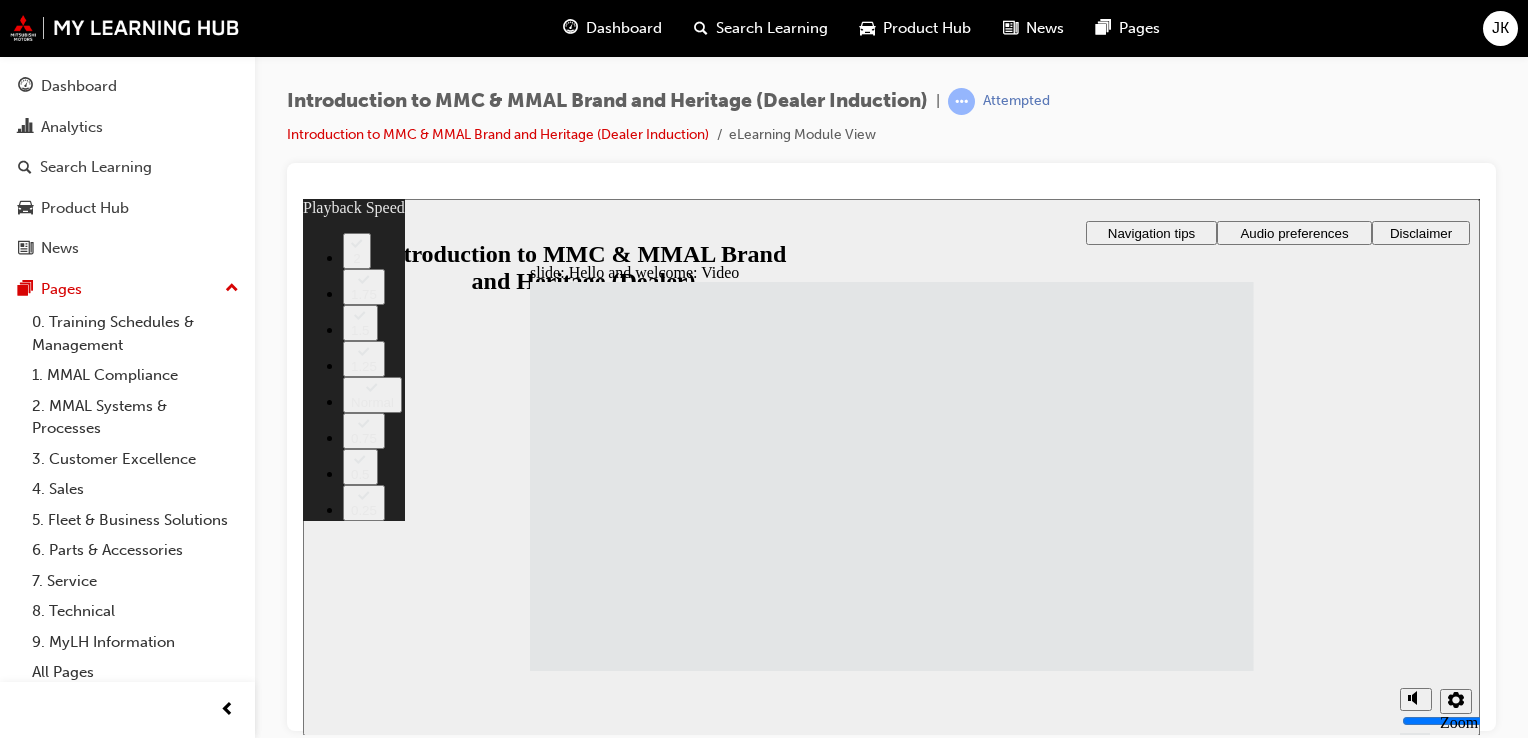 click 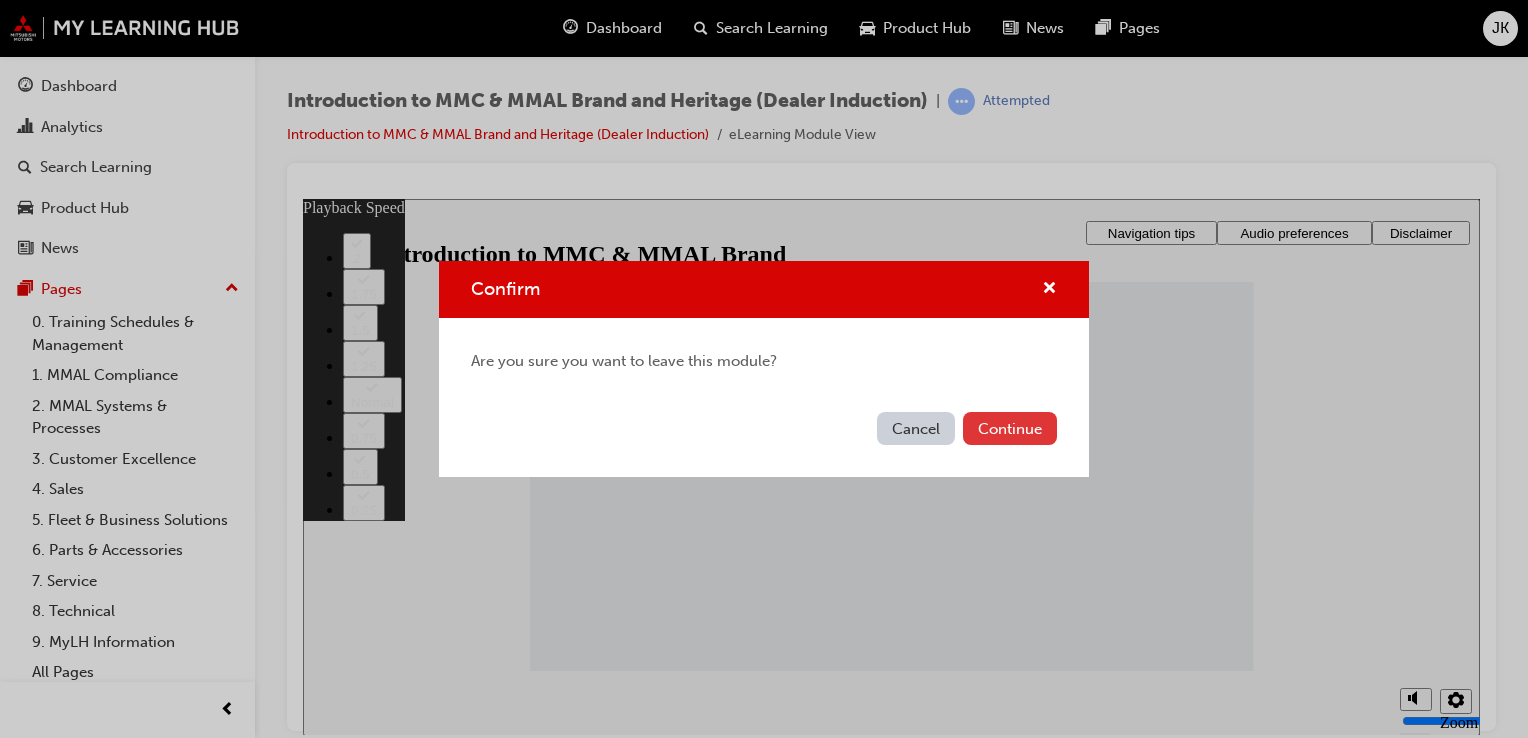 type on "21" 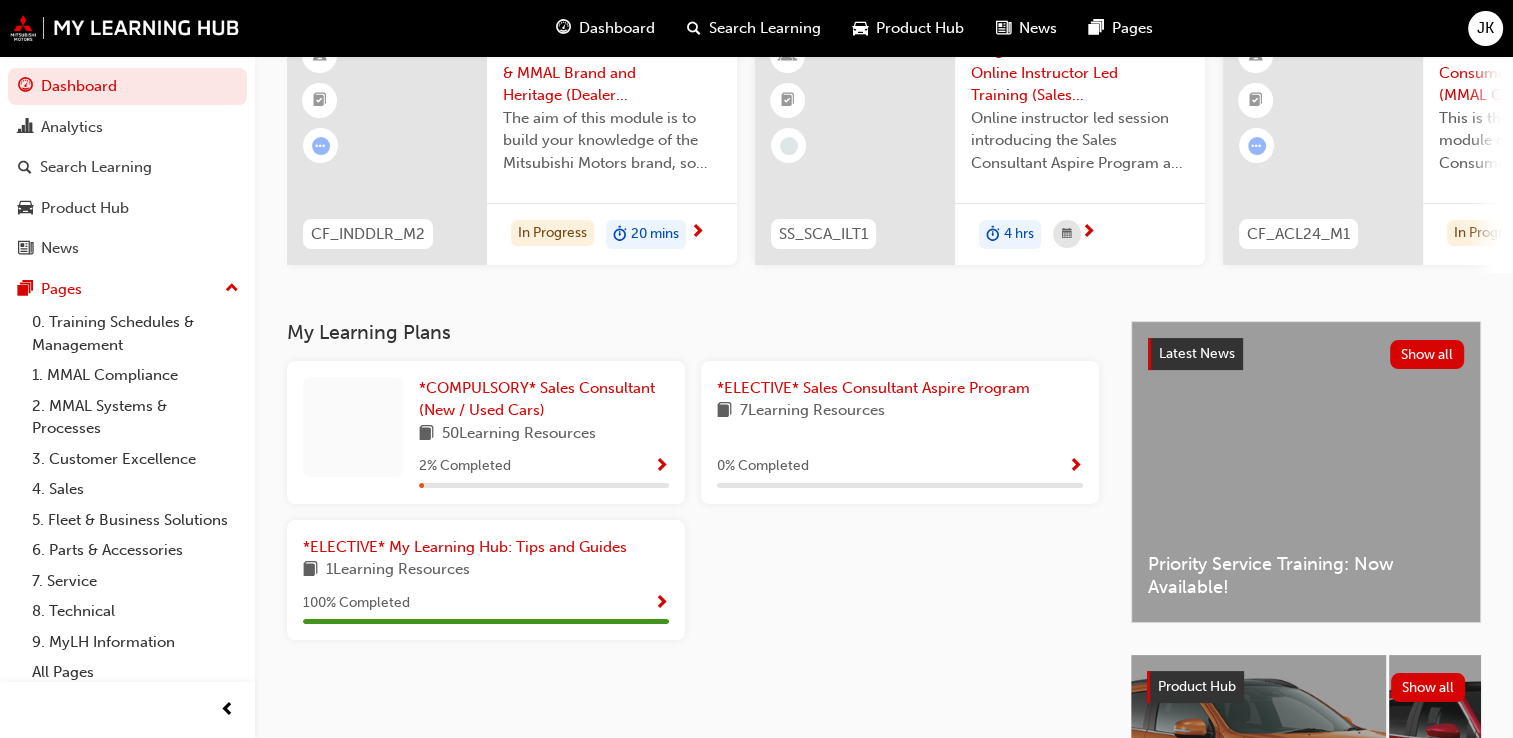 scroll, scrollTop: 200, scrollLeft: 0, axis: vertical 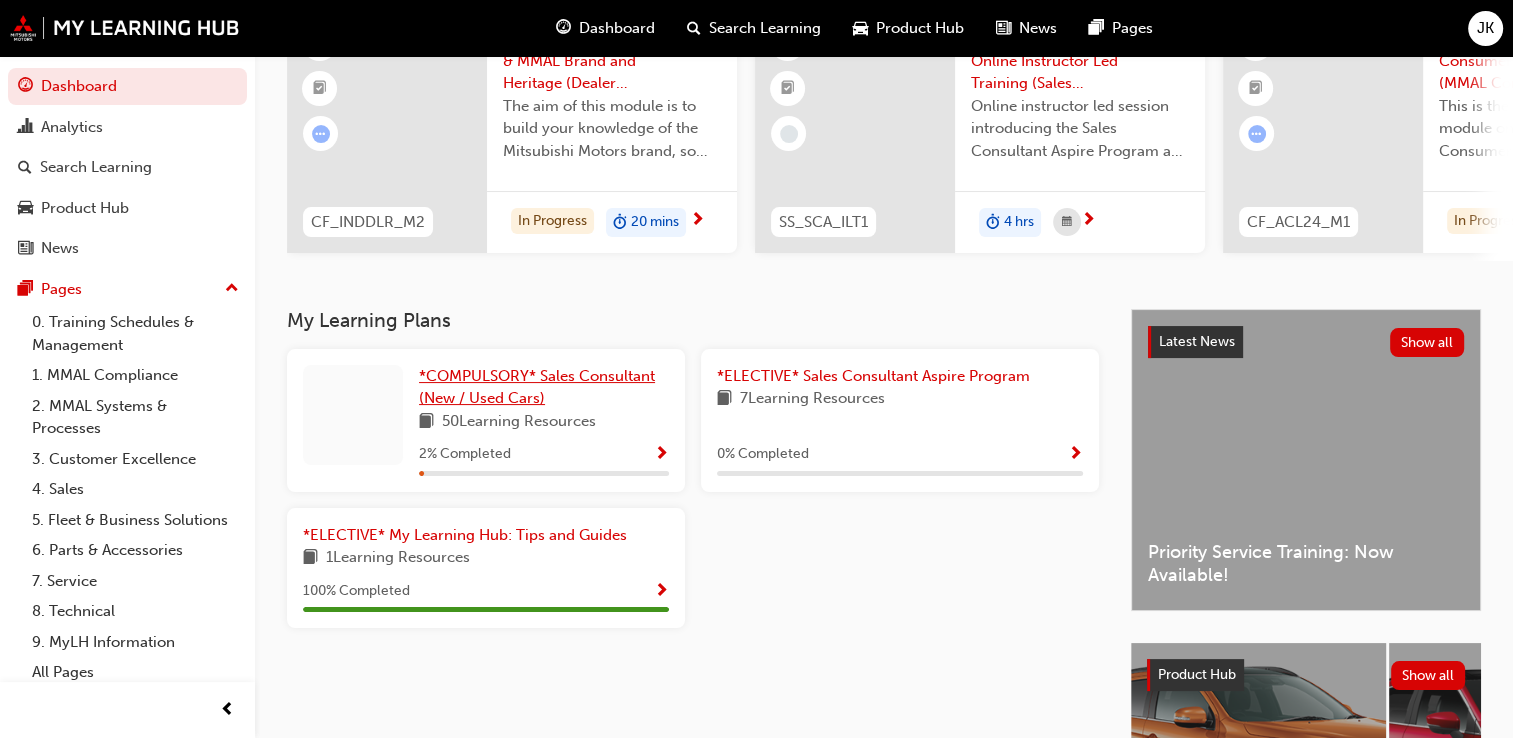 click on "*COMPULSORY* Sales Consultant (New / Used Cars)" at bounding box center [537, 387] 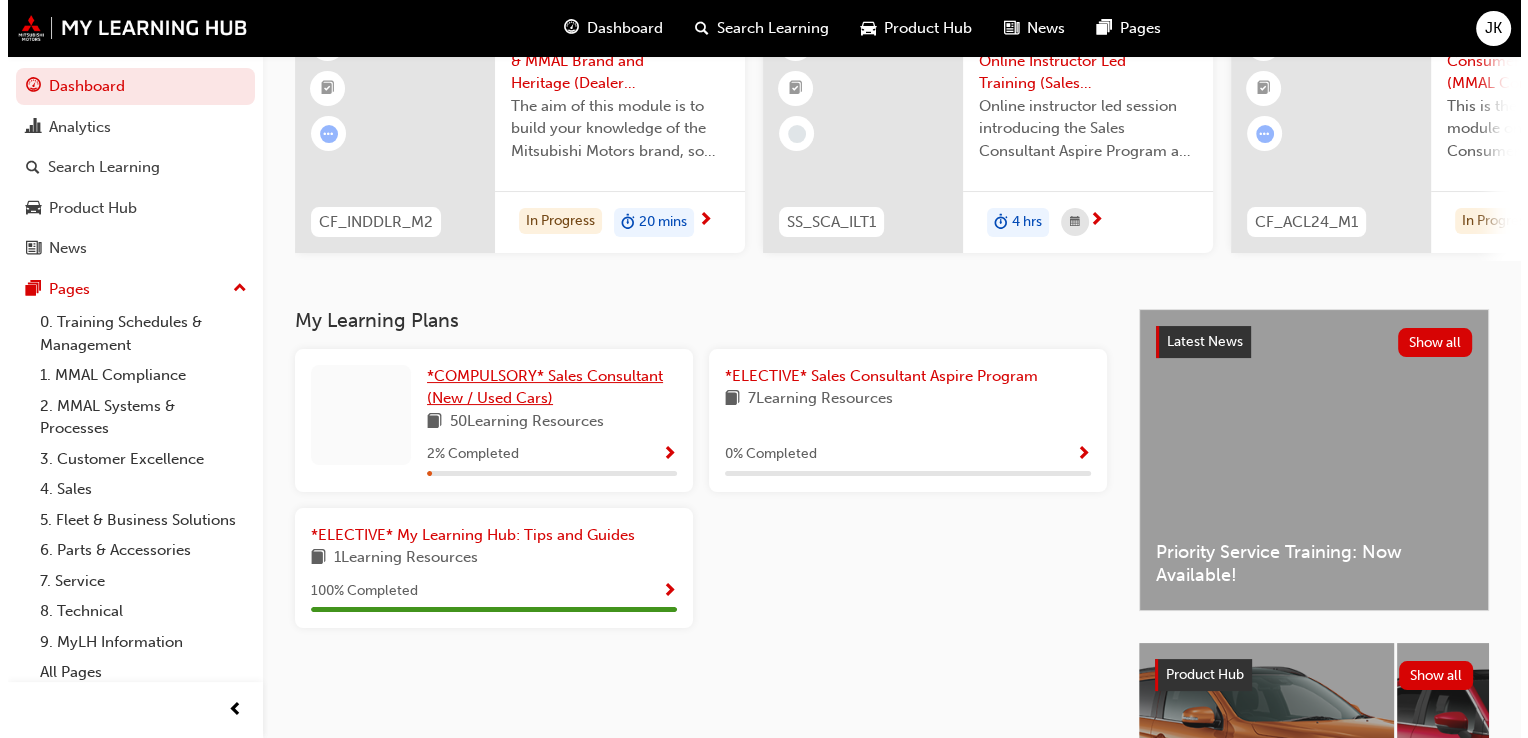 scroll, scrollTop: 0, scrollLeft: 0, axis: both 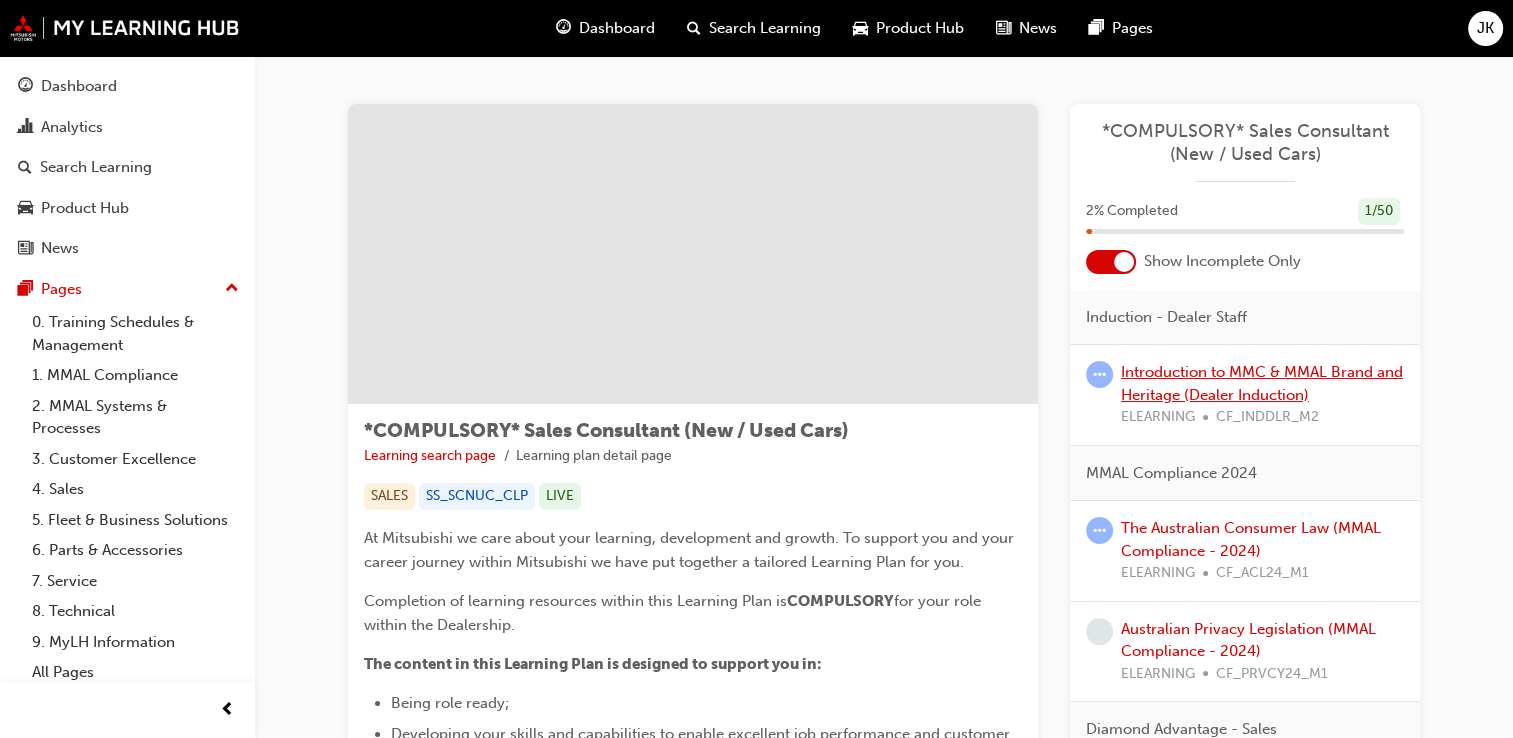 click on "Introduction to MMC & MMAL Brand and Heritage (Dealer Induction)" at bounding box center [1262, 383] 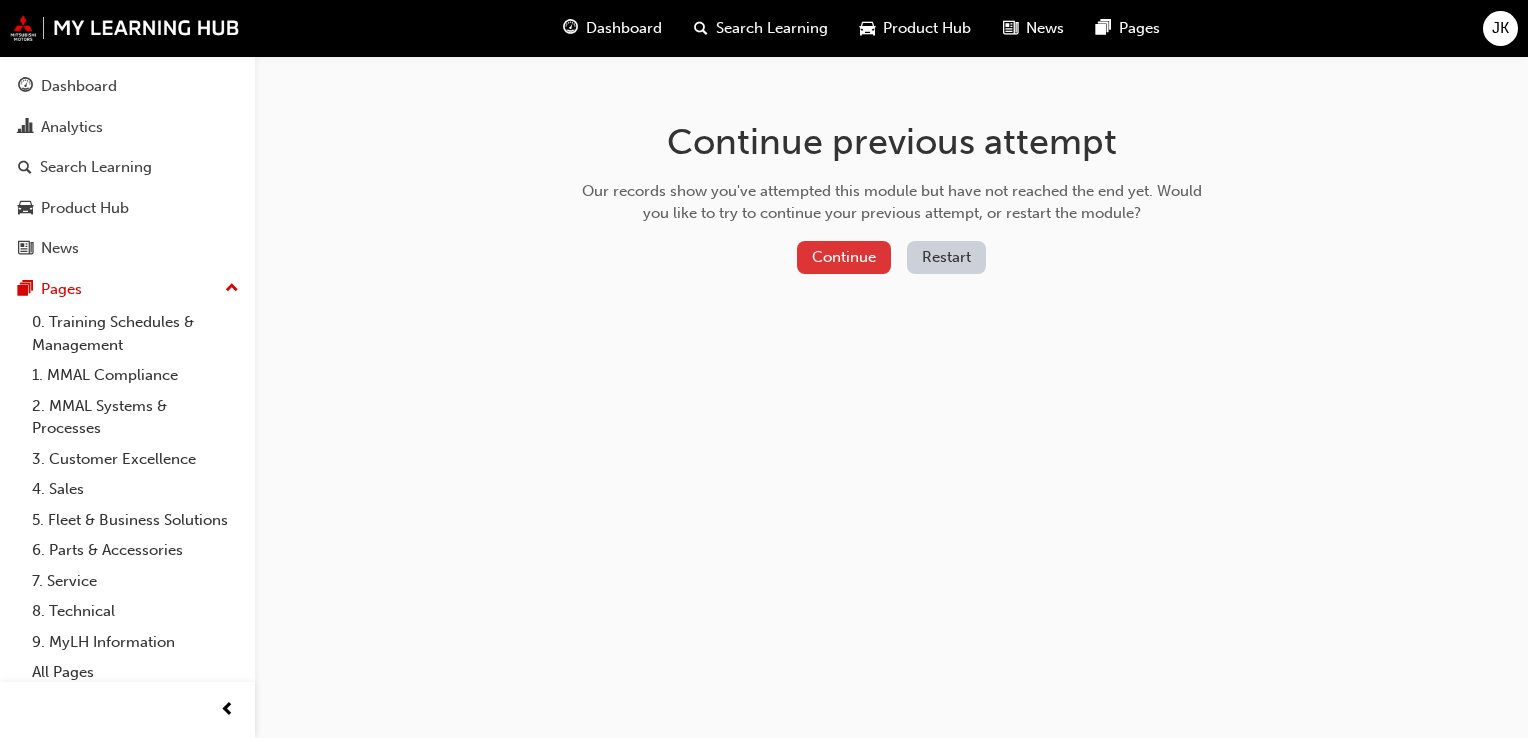click on "Continue" at bounding box center [844, 257] 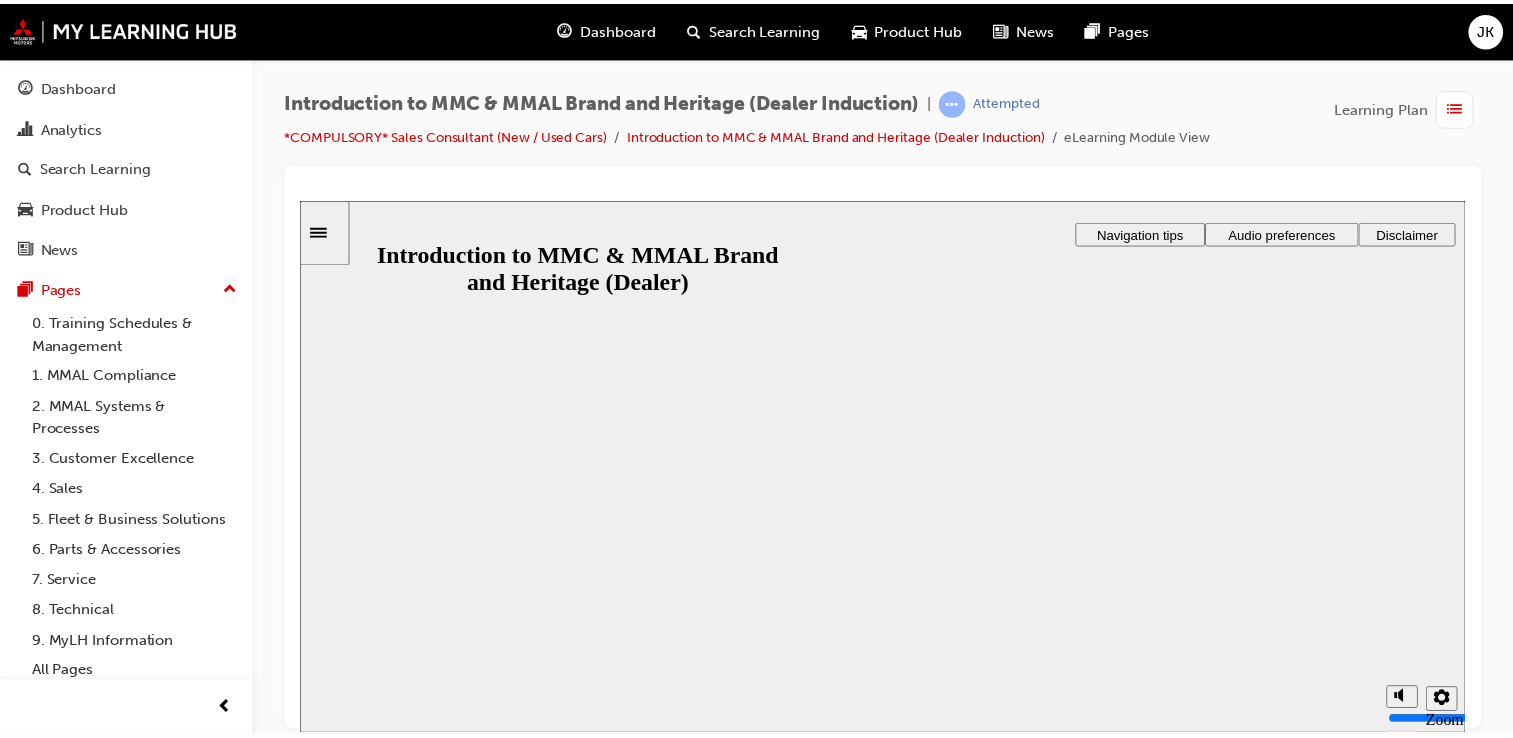 scroll, scrollTop: 0, scrollLeft: 0, axis: both 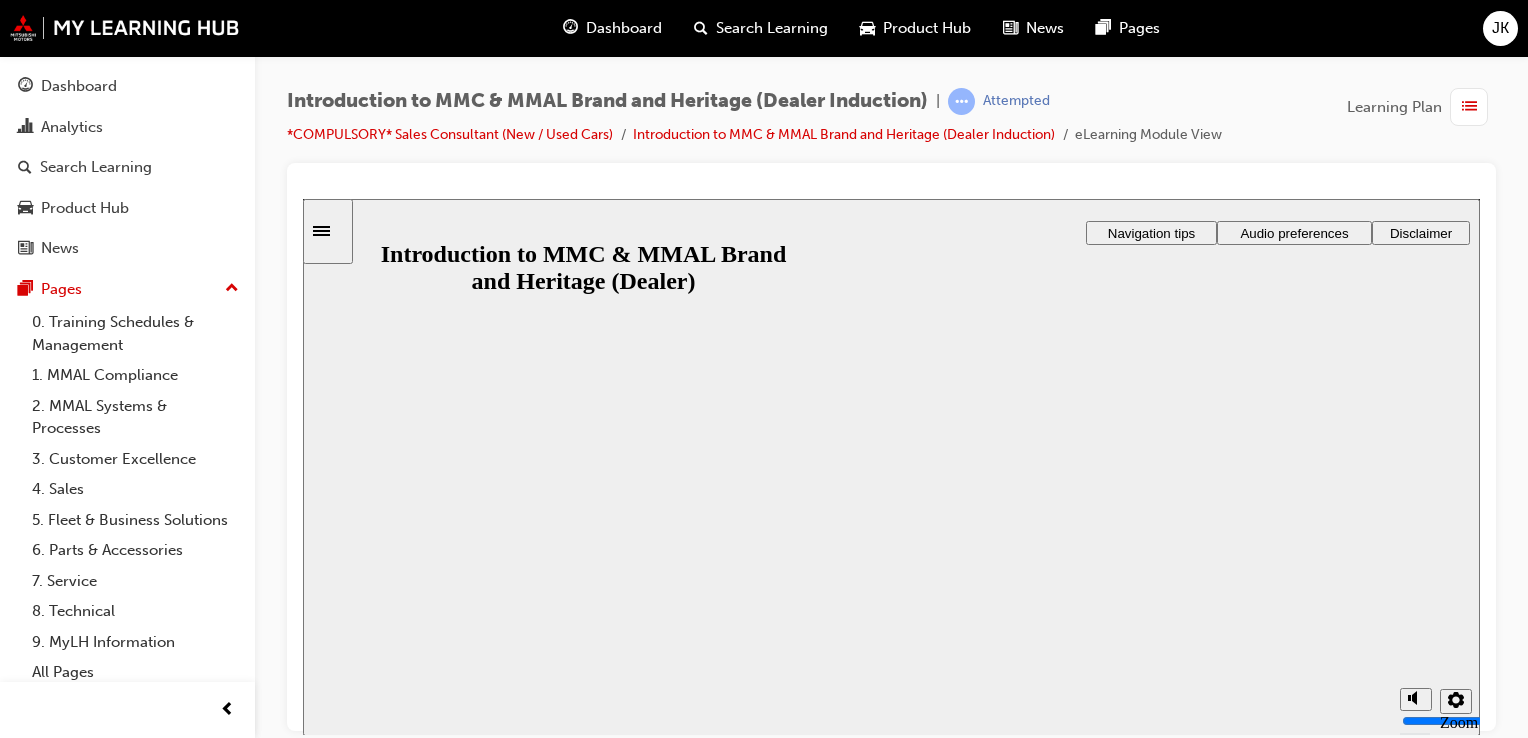 click on "Resume" at bounding box center (341, 994) 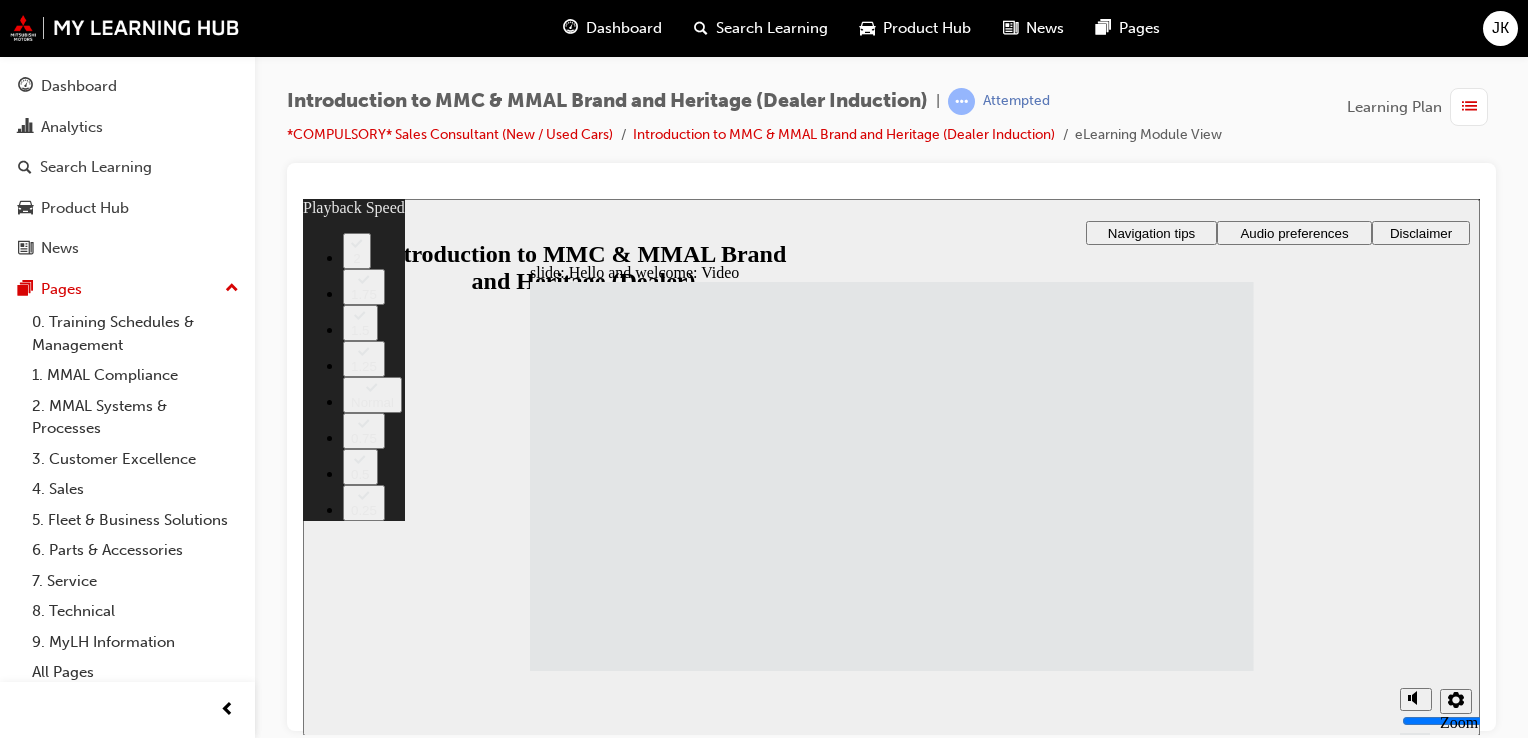 click at bounding box center [1009, 2726] 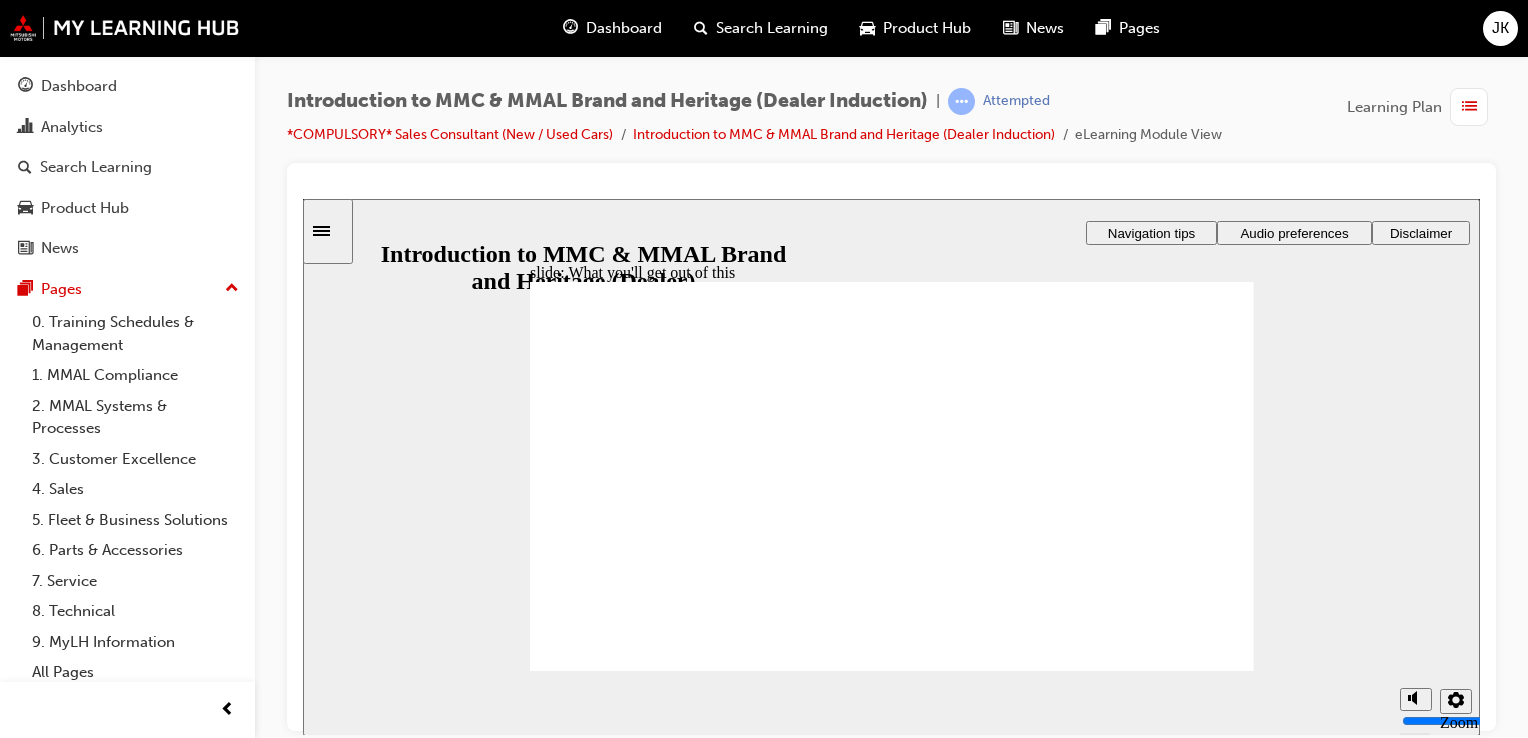 click 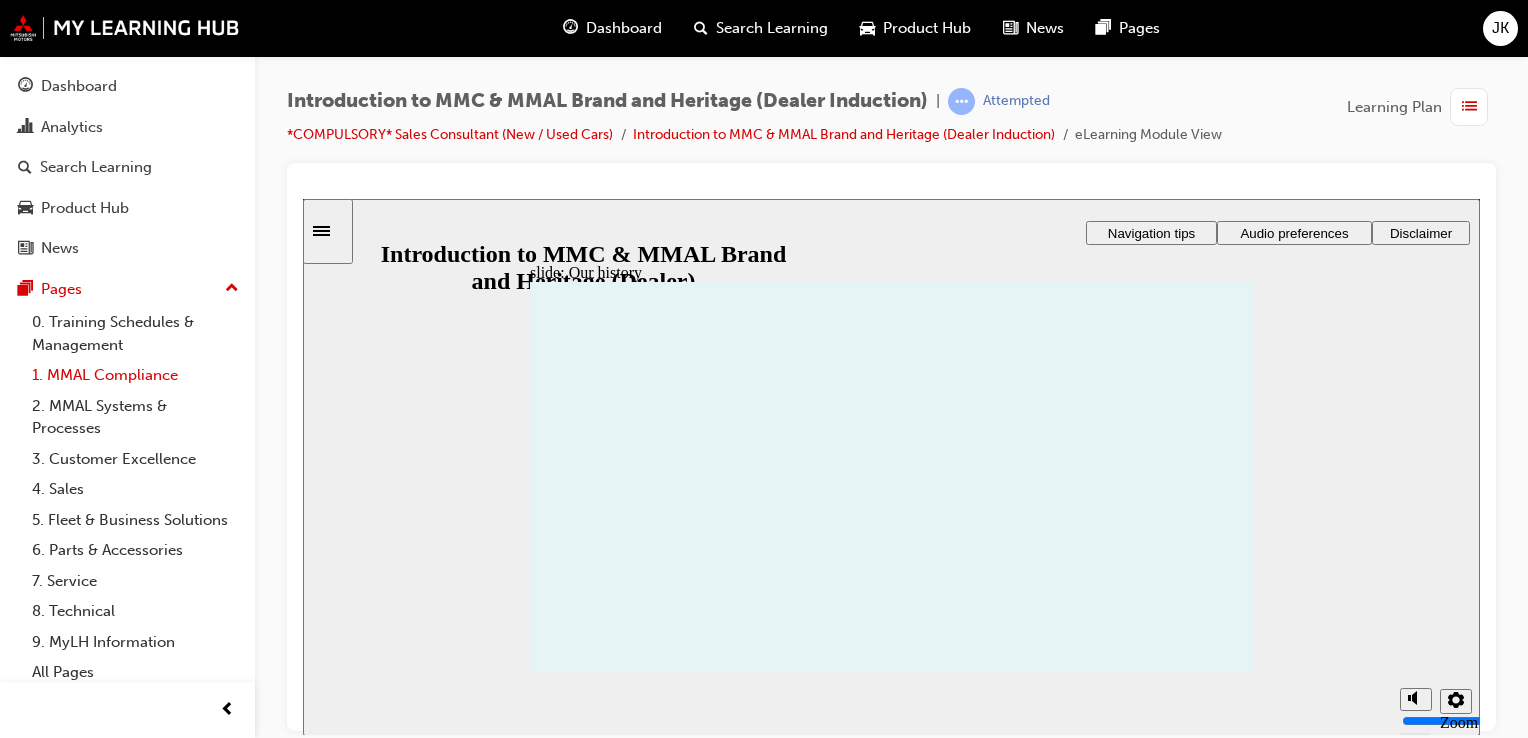 click on "1. MMAL Compliance" at bounding box center [135, 375] 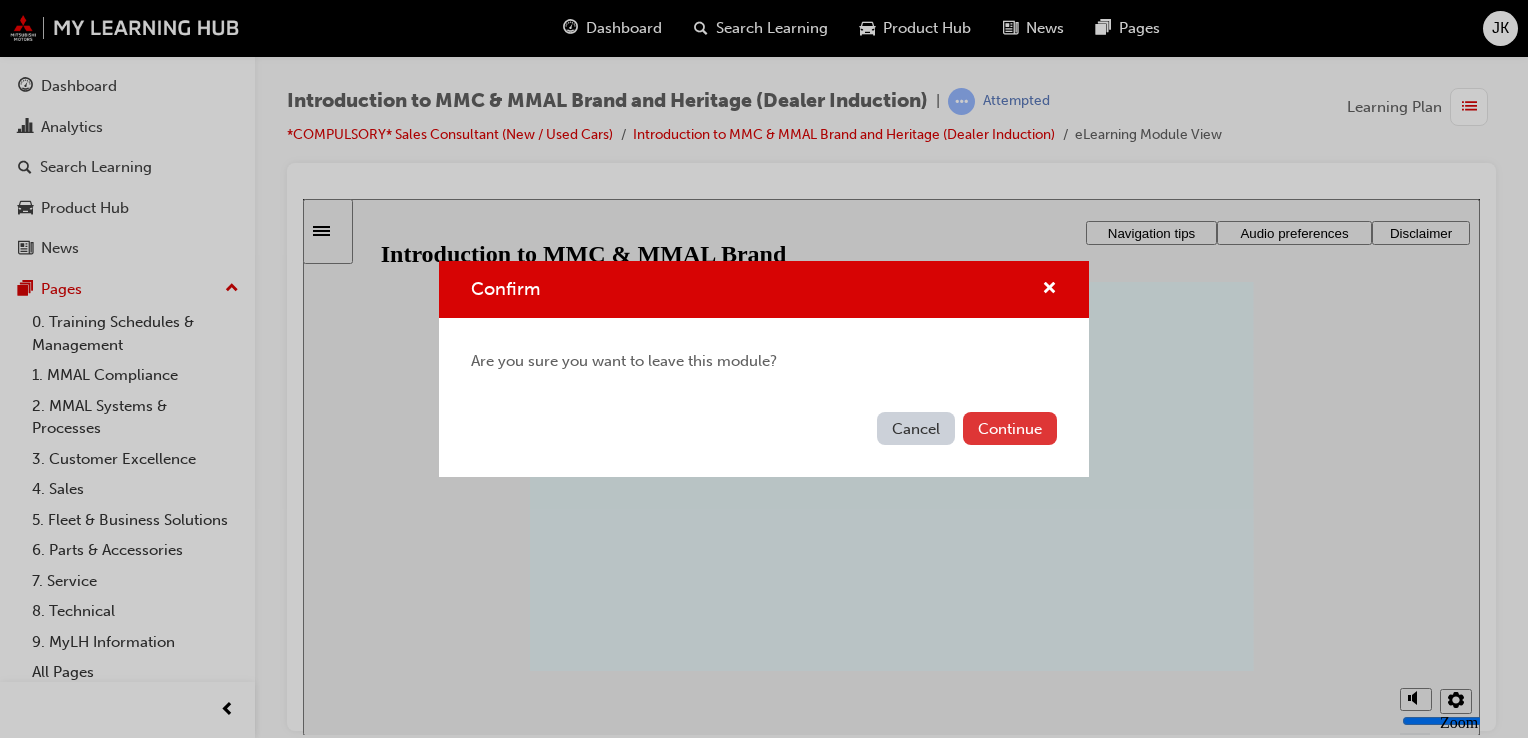 click on "Continue" at bounding box center [1010, 428] 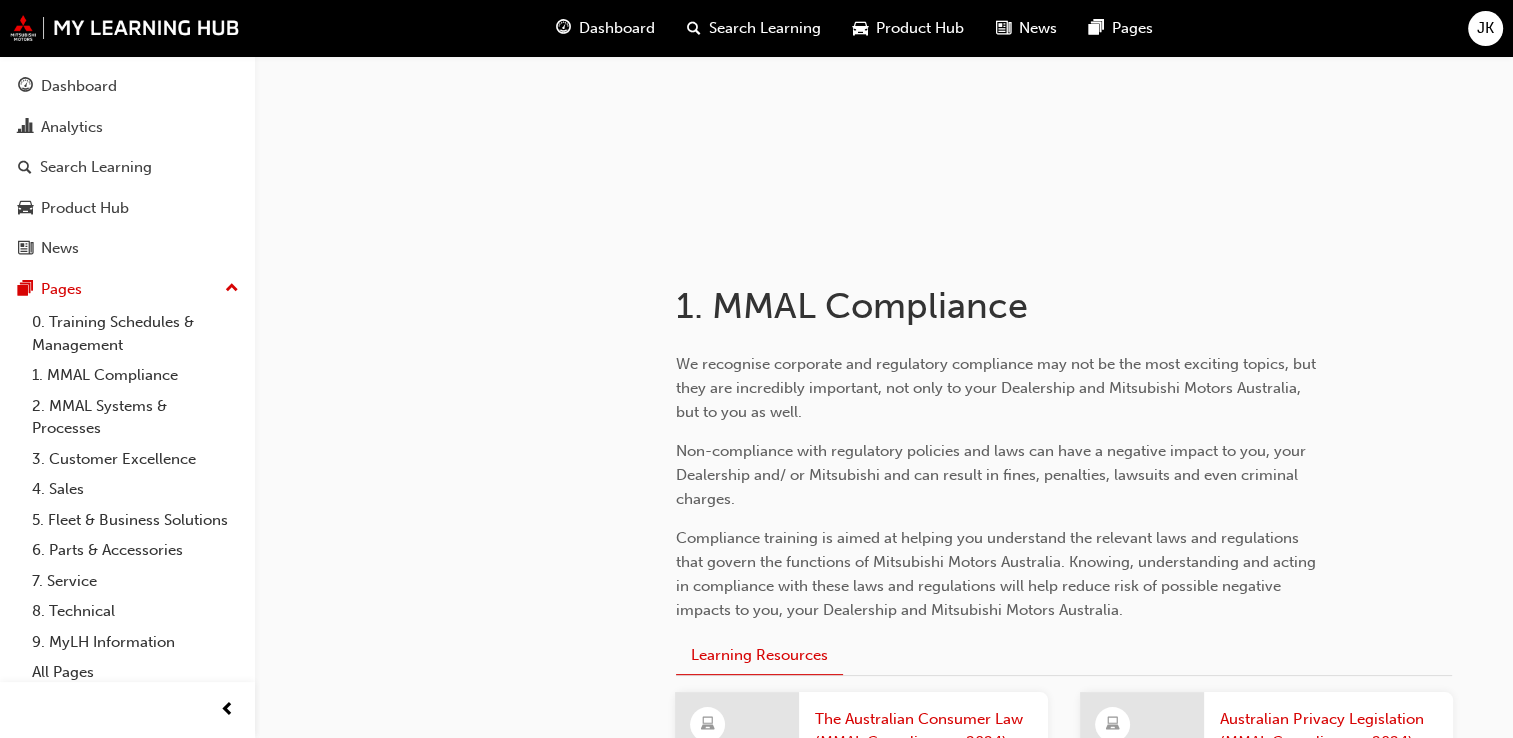 scroll, scrollTop: 100, scrollLeft: 0, axis: vertical 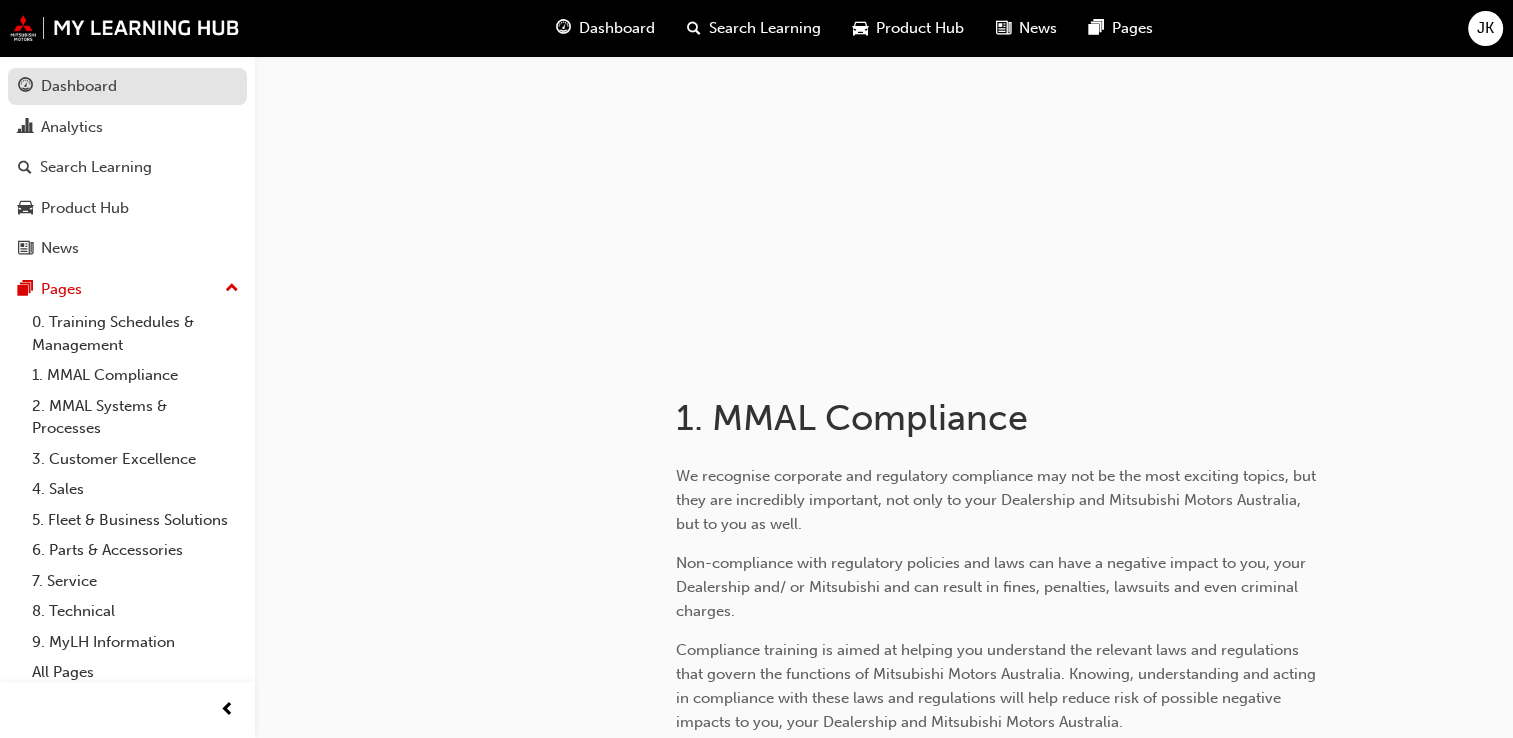 click on "Dashboard" at bounding box center (79, 86) 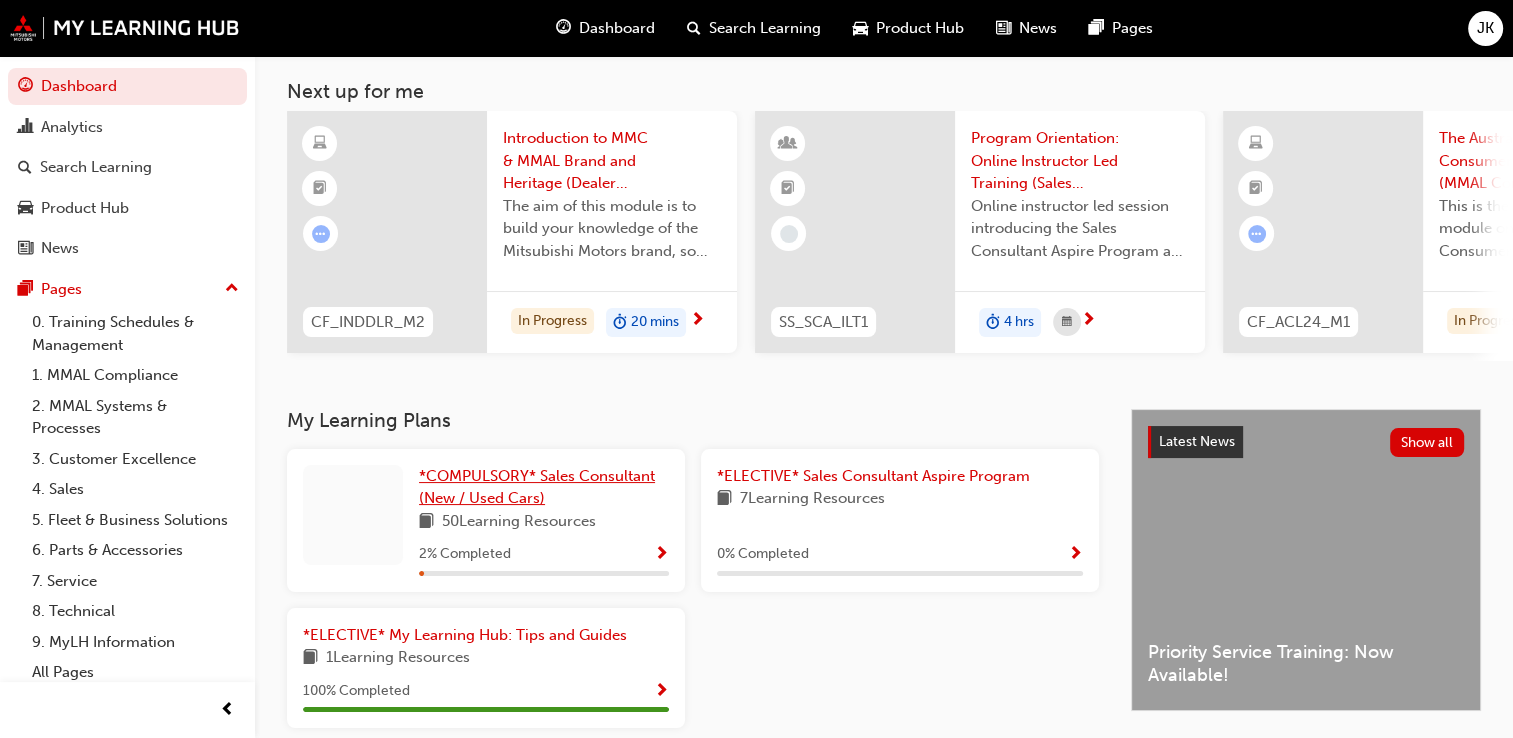 click on "*COMPULSORY* Sales Consultant (New / Used Cars)" at bounding box center [537, 487] 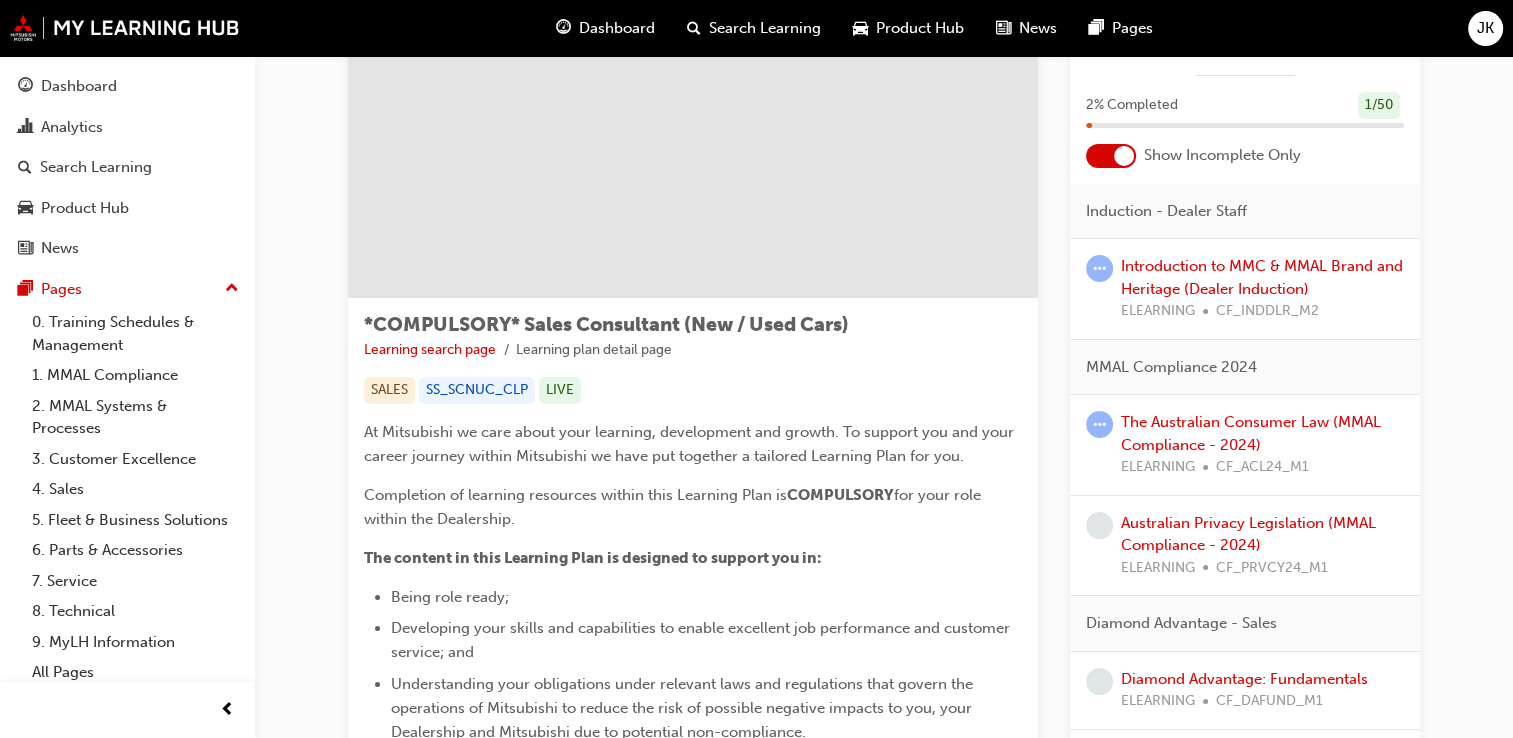 scroll, scrollTop: 200, scrollLeft: 0, axis: vertical 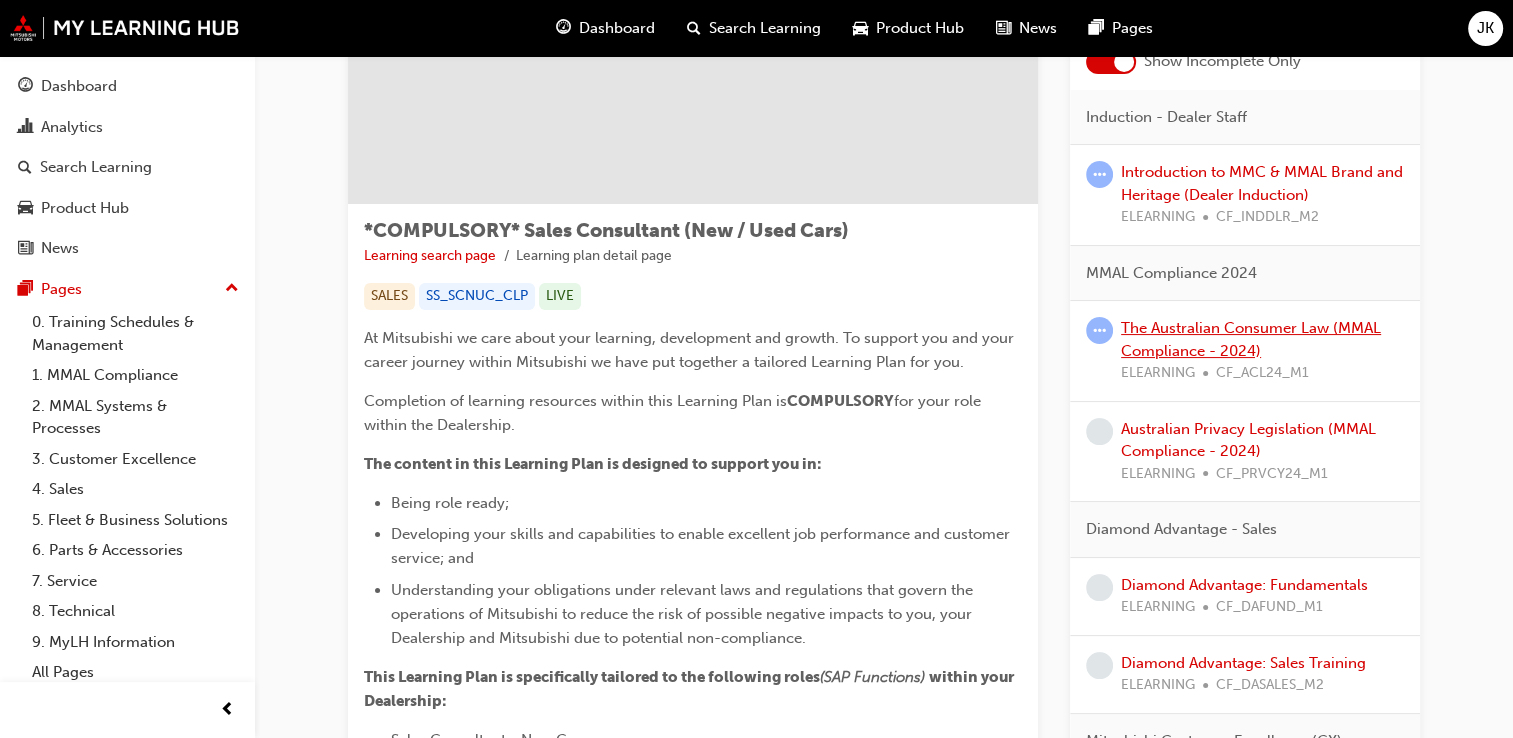 click on "The Australian Consumer Law (MMAL Compliance - 2024)" at bounding box center (1251, 339) 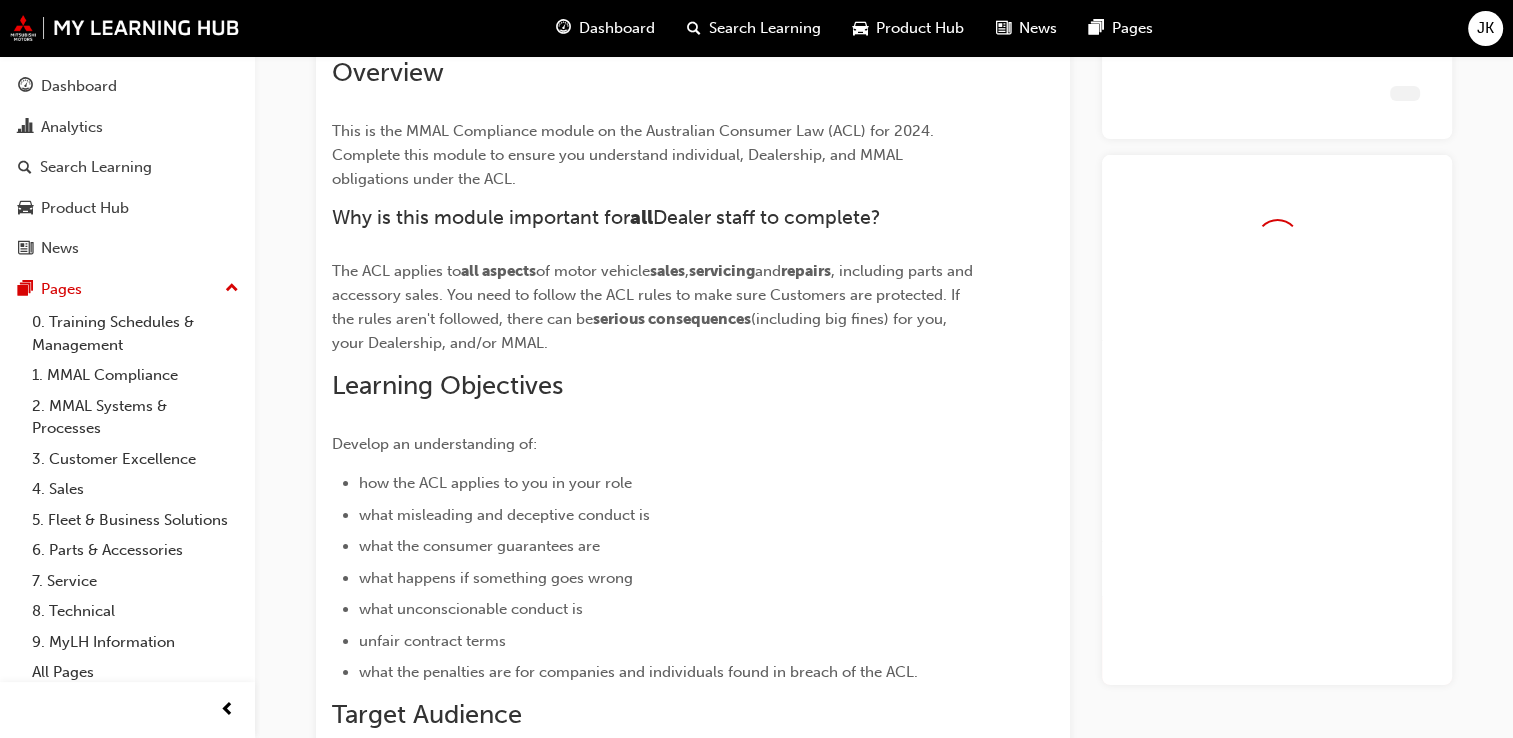 scroll, scrollTop: 0, scrollLeft: 0, axis: both 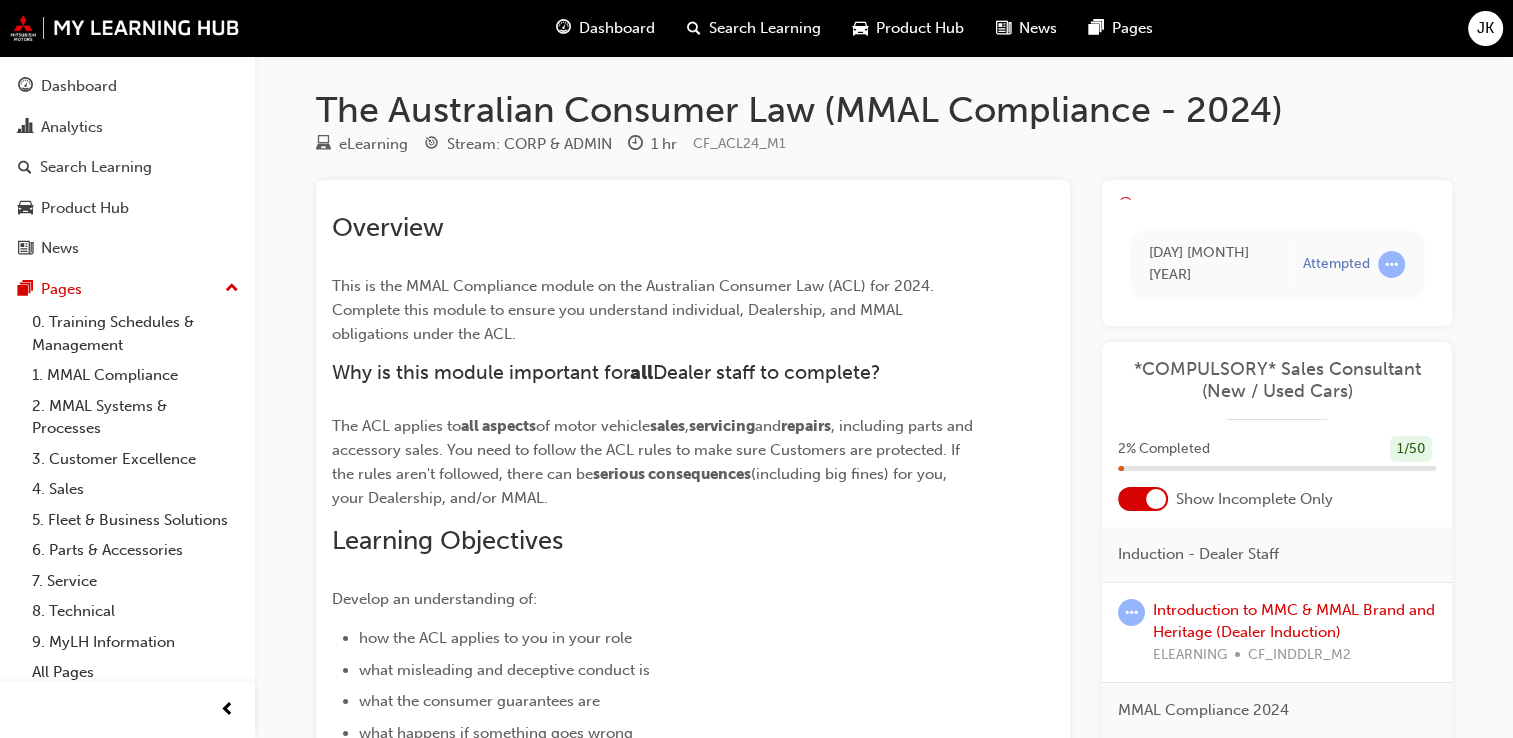 click on "Learning Plan   Wed 9 Jul 2025 Attempted" at bounding box center (1277, 253) 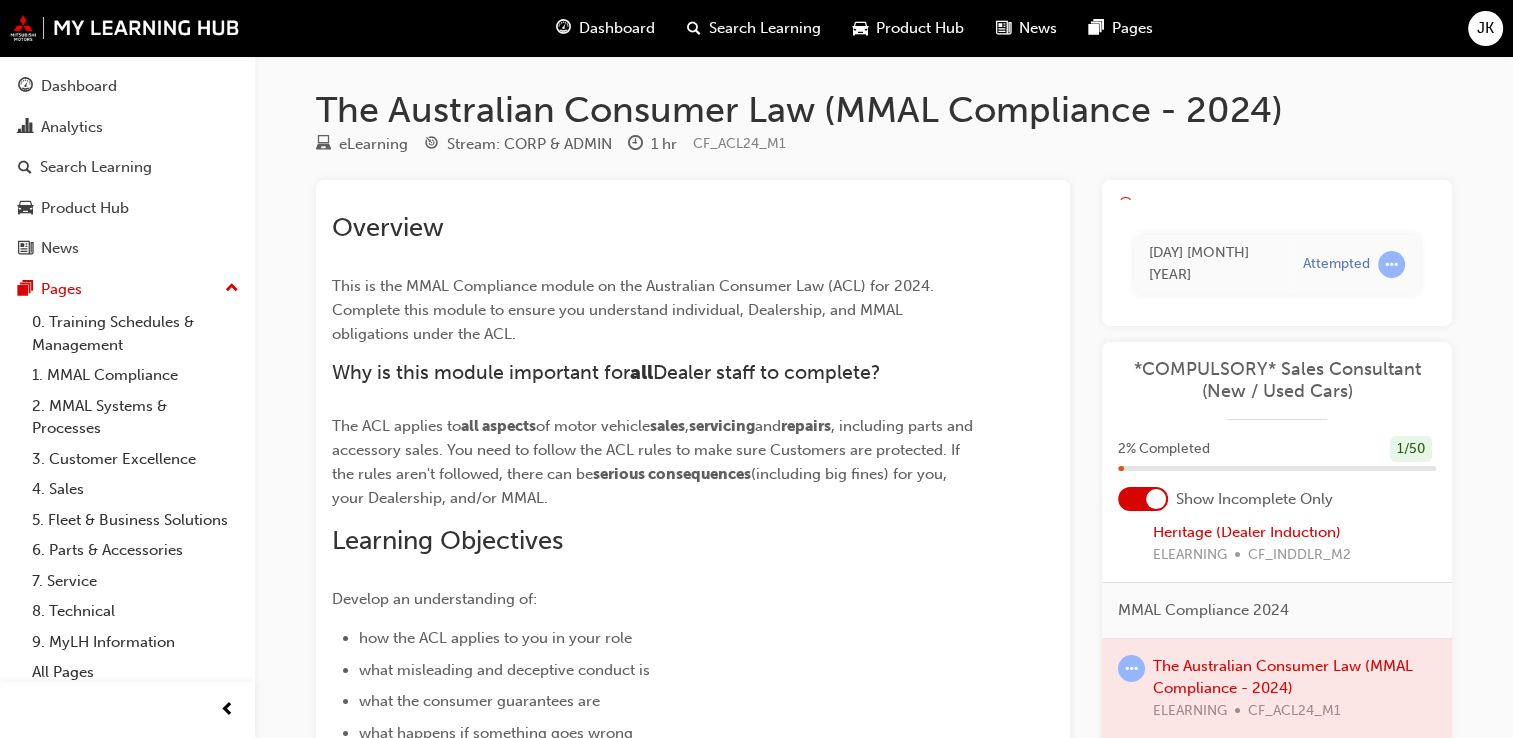 scroll, scrollTop: 0, scrollLeft: 0, axis: both 